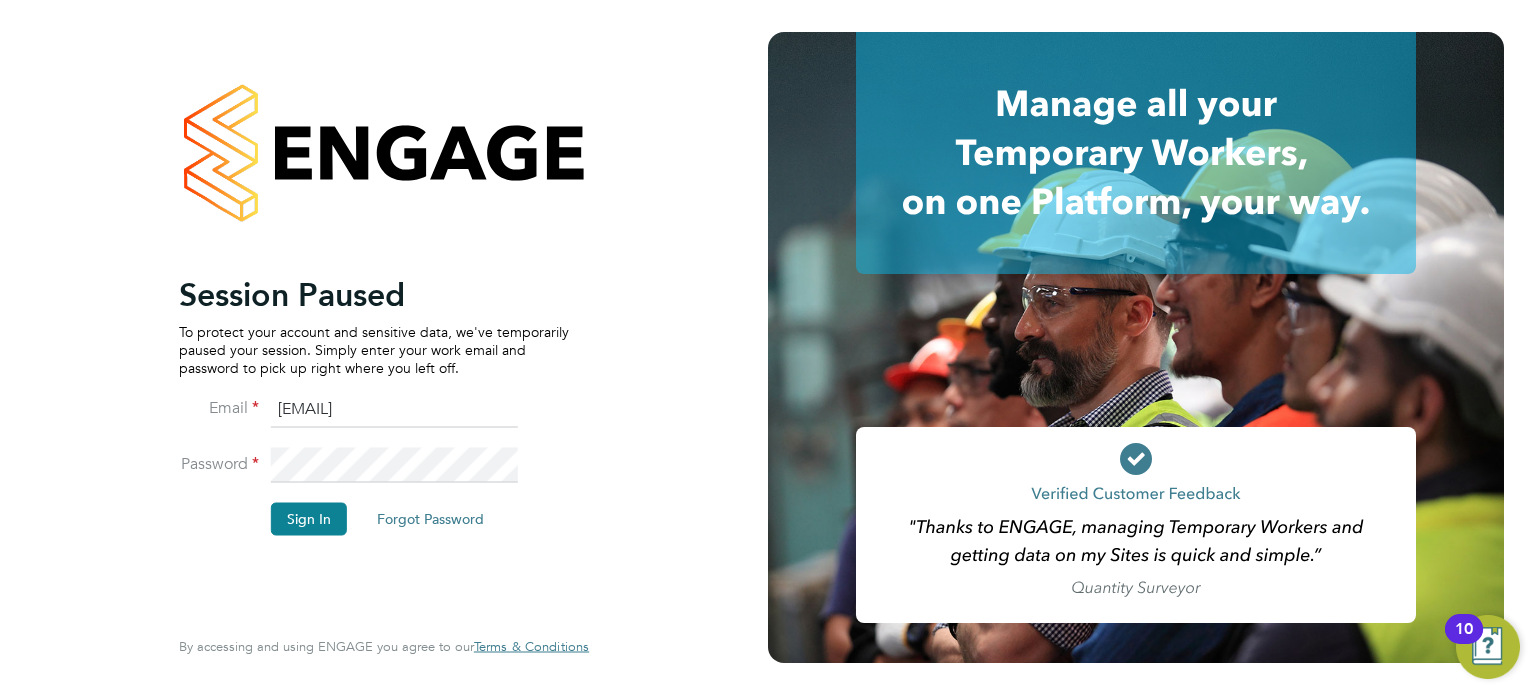 scroll, scrollTop: 0, scrollLeft: 0, axis: both 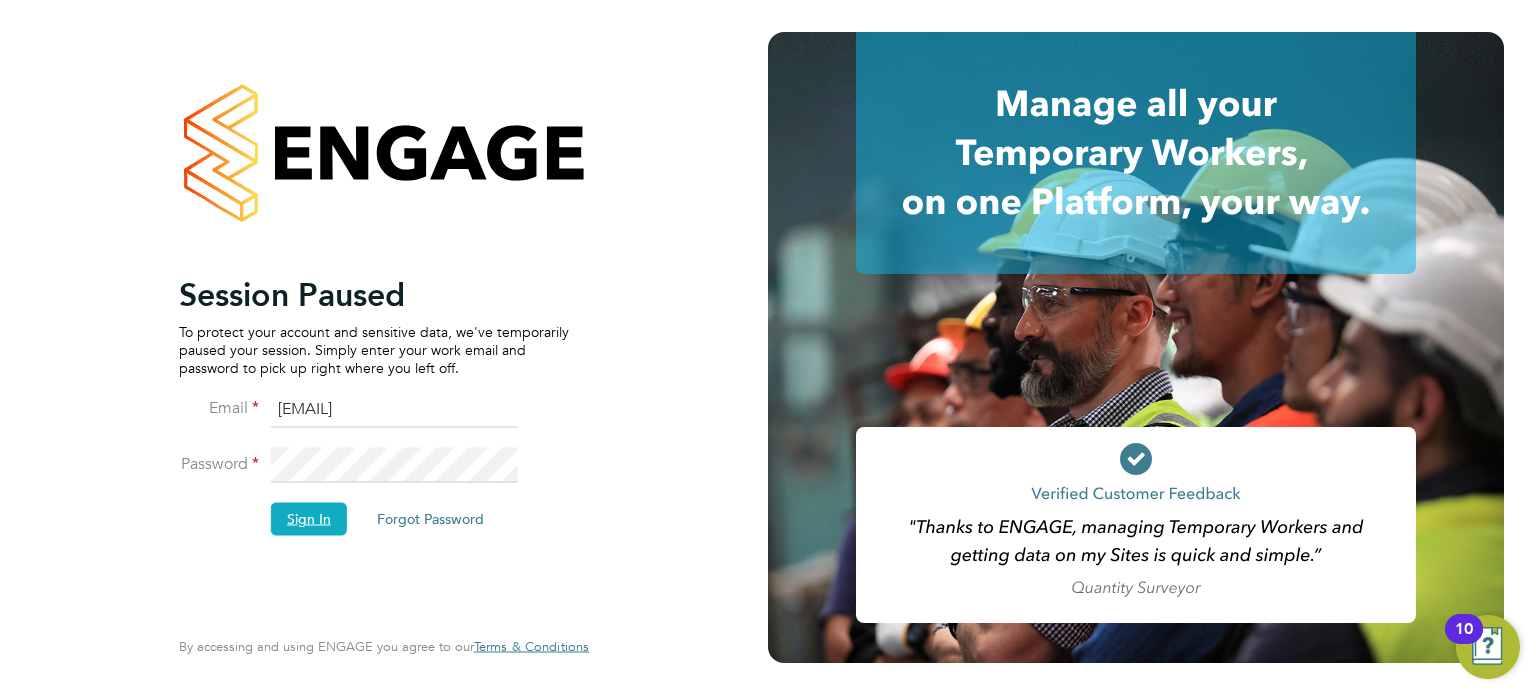 click on "Sign In" 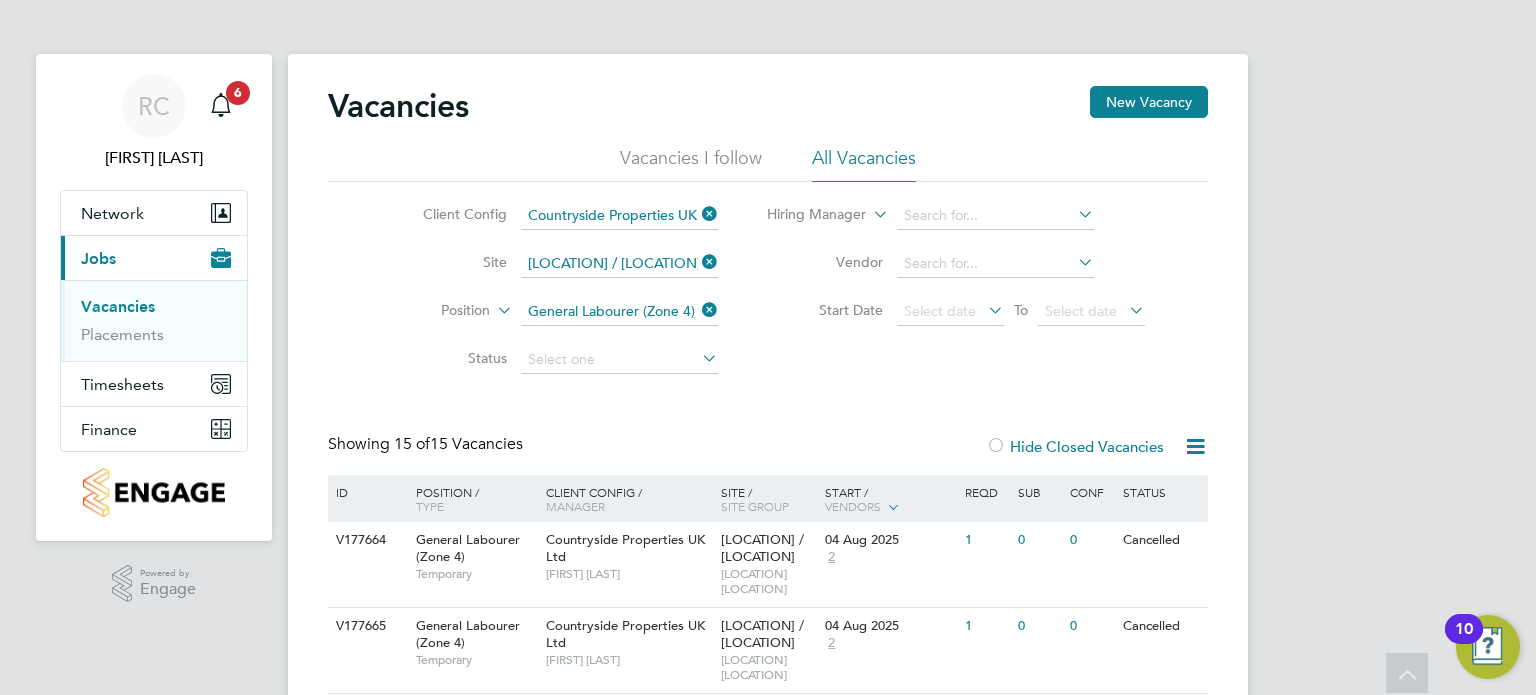 scroll, scrollTop: 0, scrollLeft: 0, axis: both 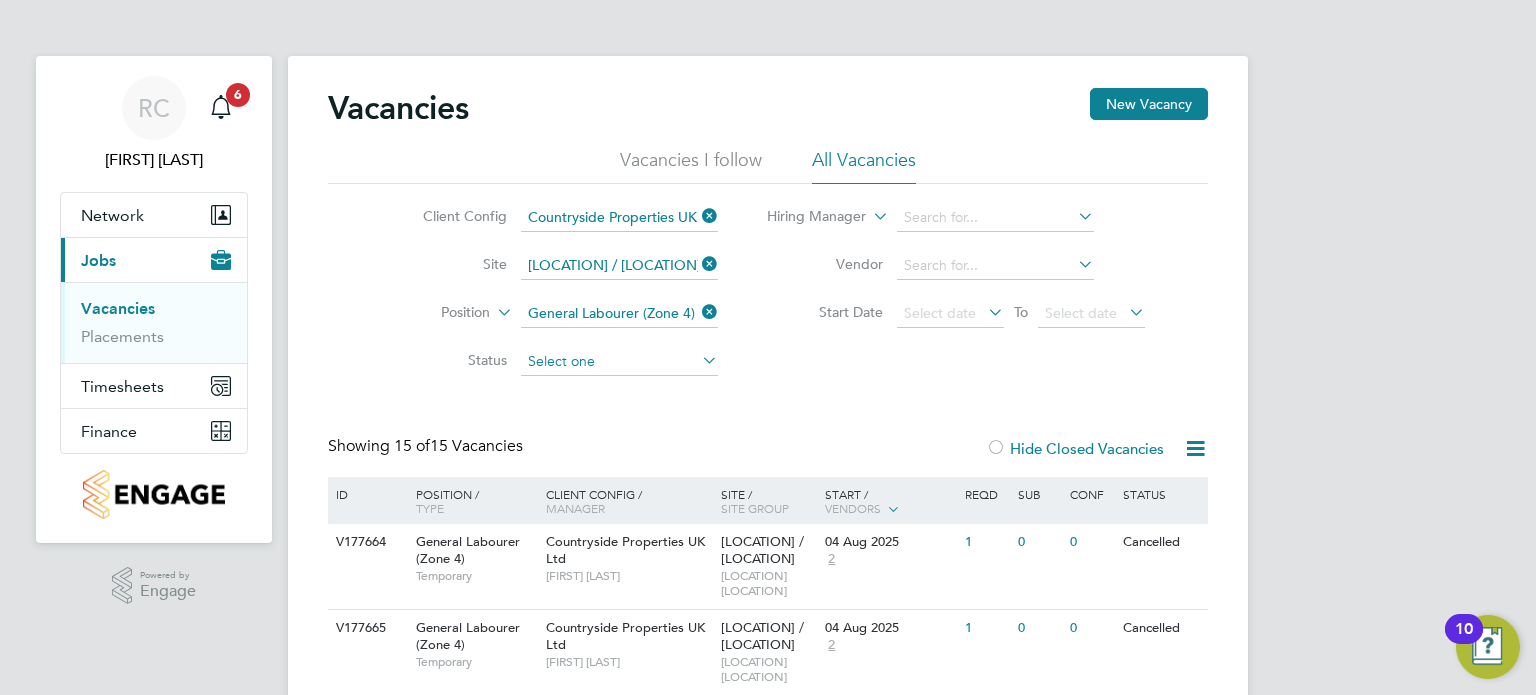 click 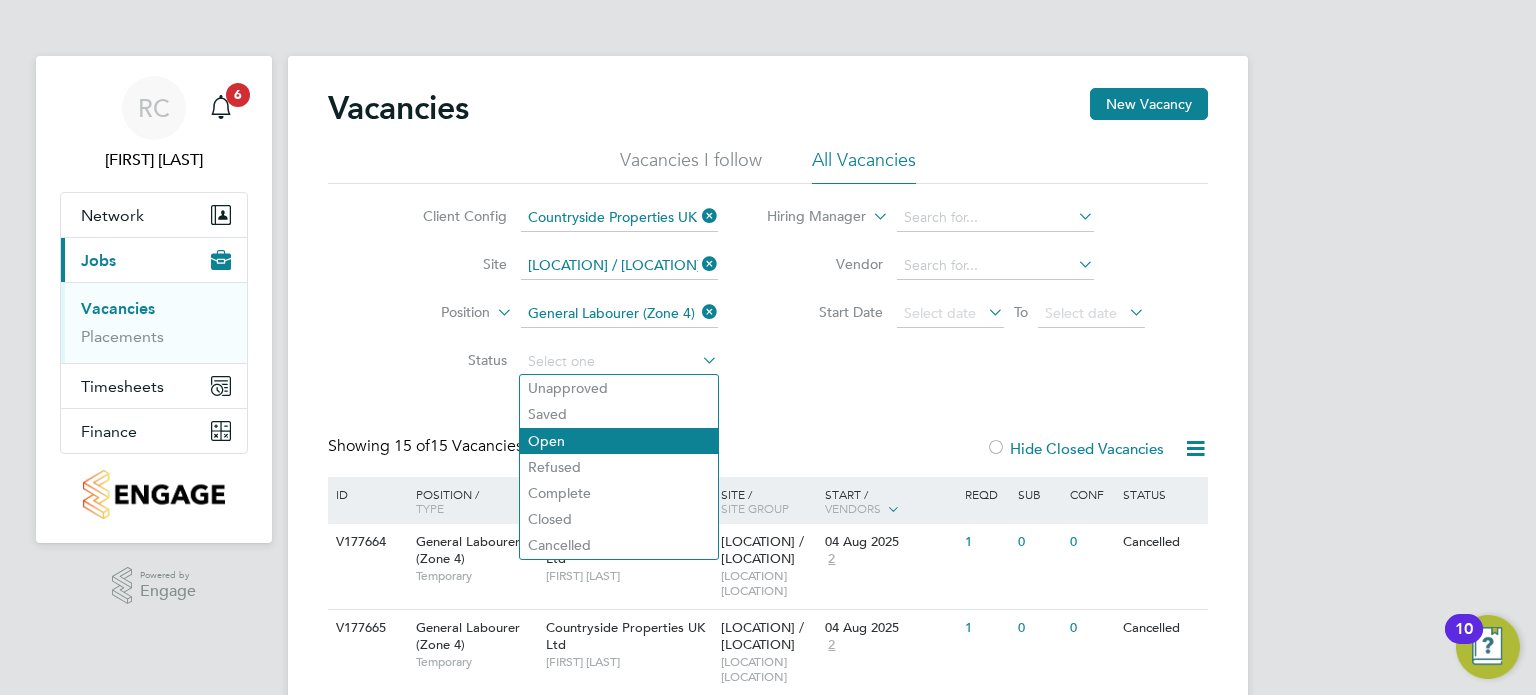 click on "Open" 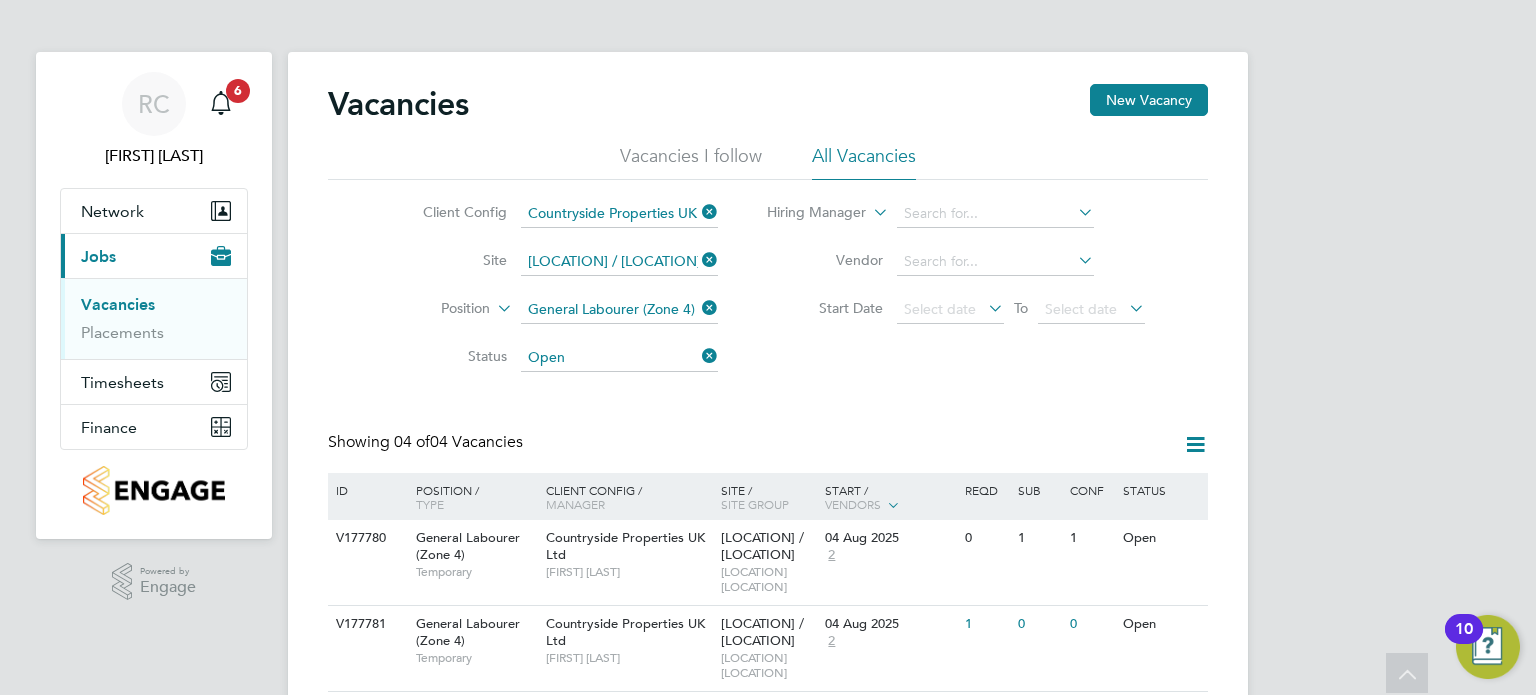 scroll, scrollTop: 0, scrollLeft: 0, axis: both 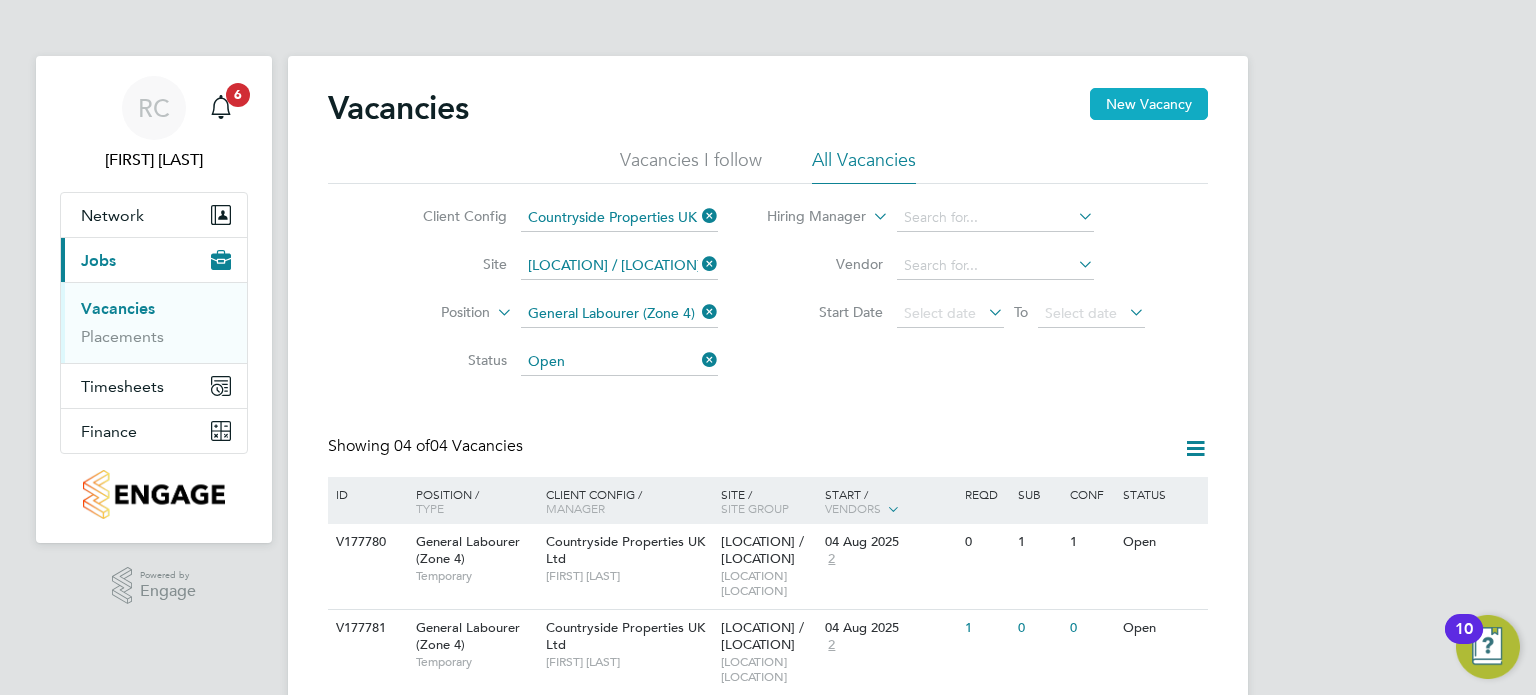 click on "New Vacancy" 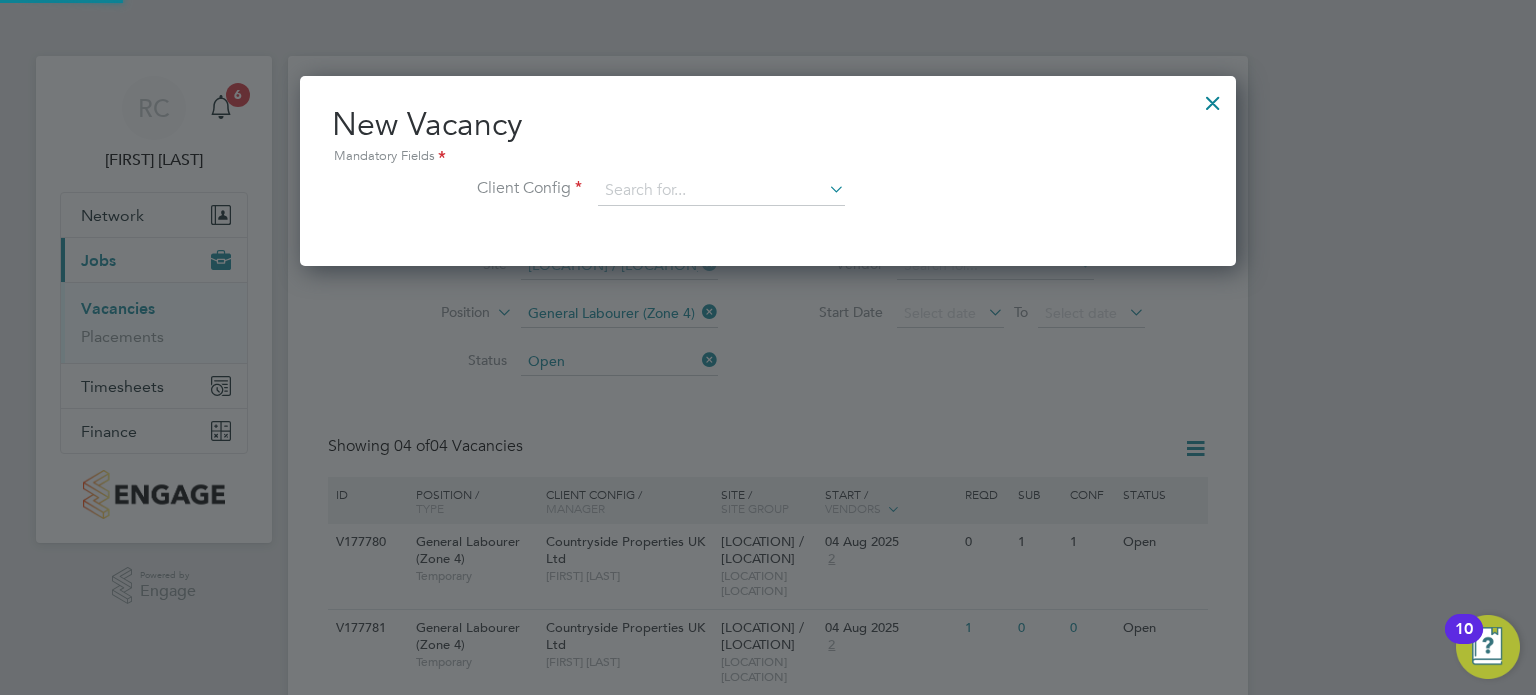 scroll, scrollTop: 10, scrollLeft: 10, axis: both 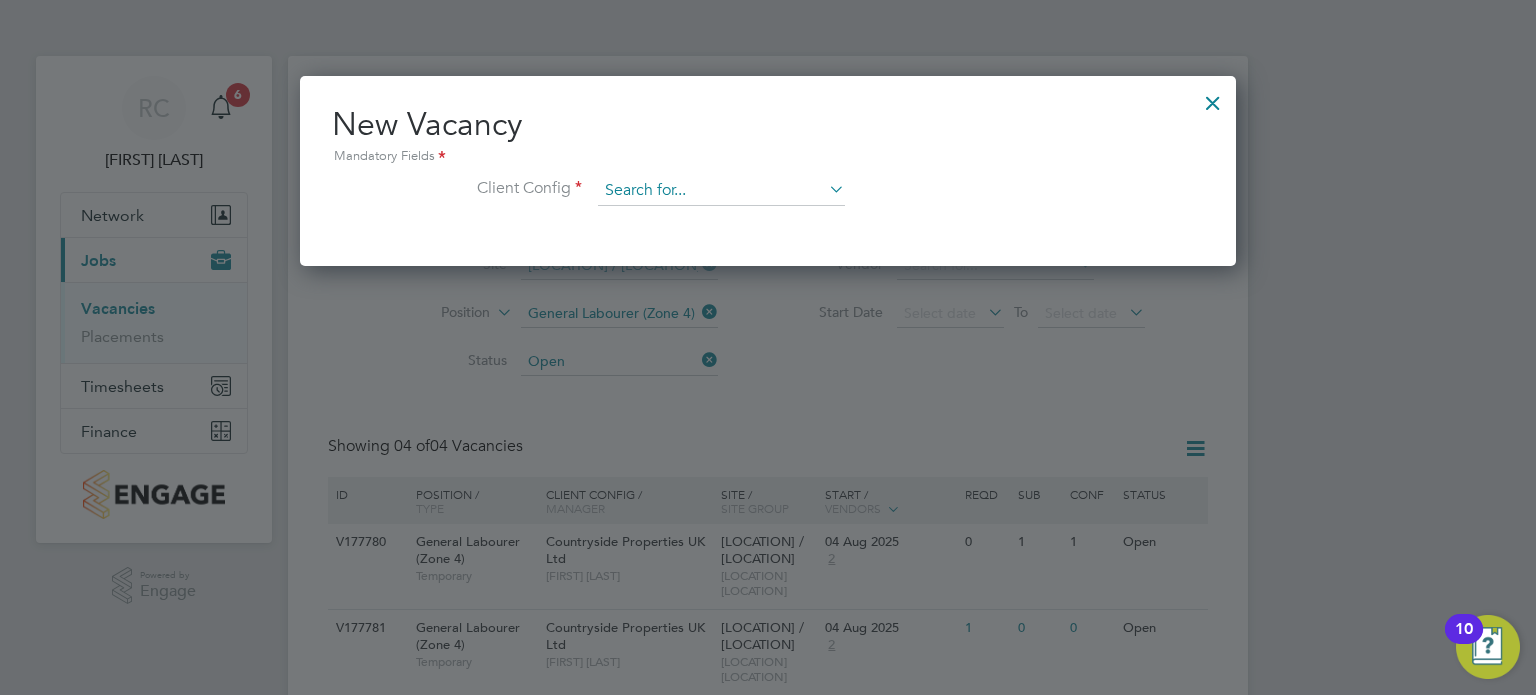 click at bounding box center (721, 191) 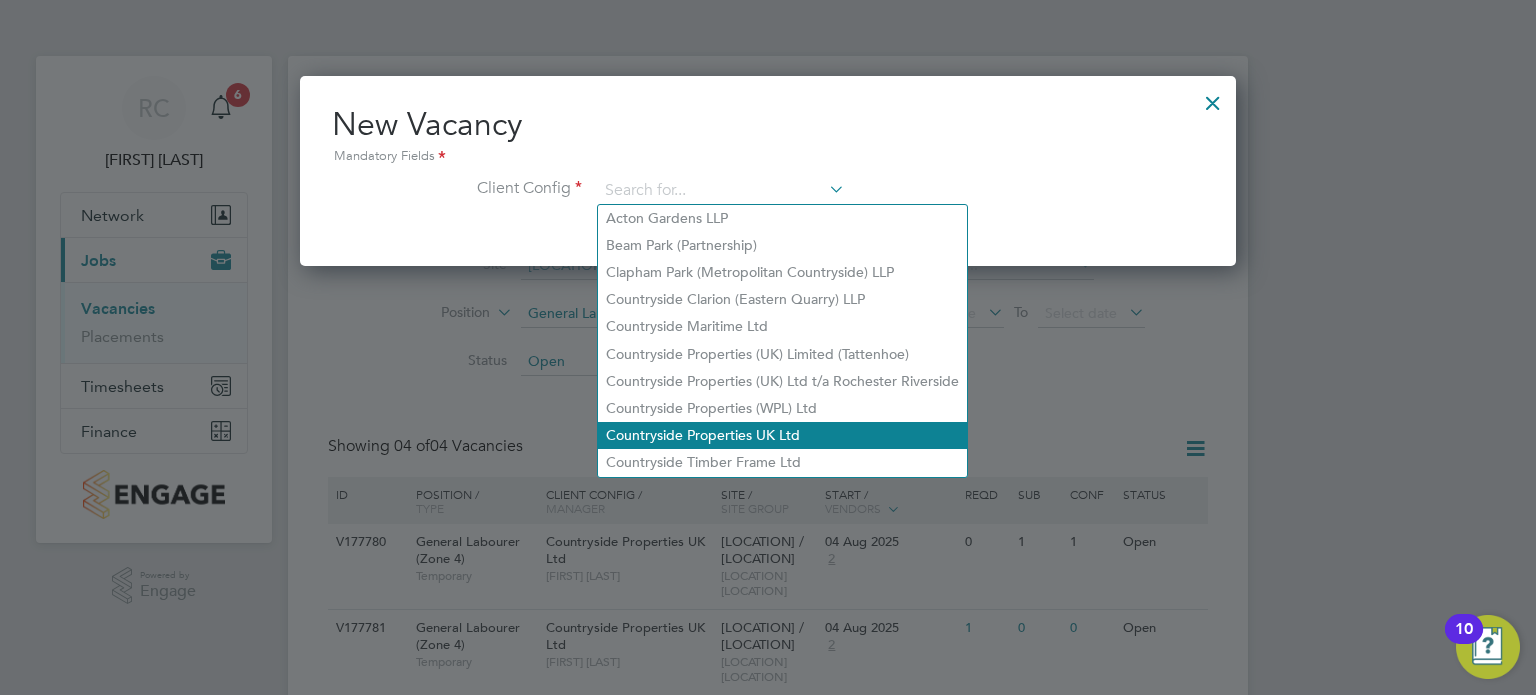 click on "Countryside Properties UK Ltd" 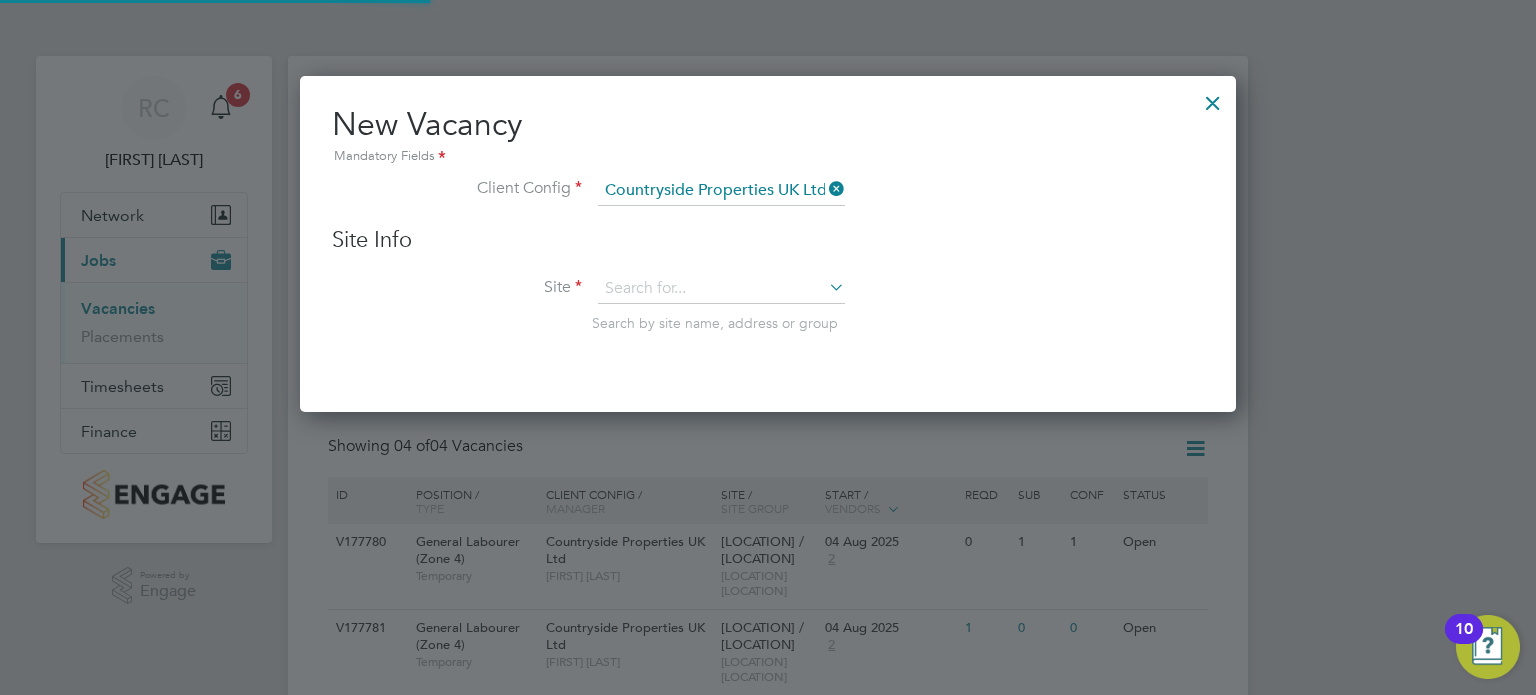 scroll, scrollTop: 11, scrollLeft: 10, axis: both 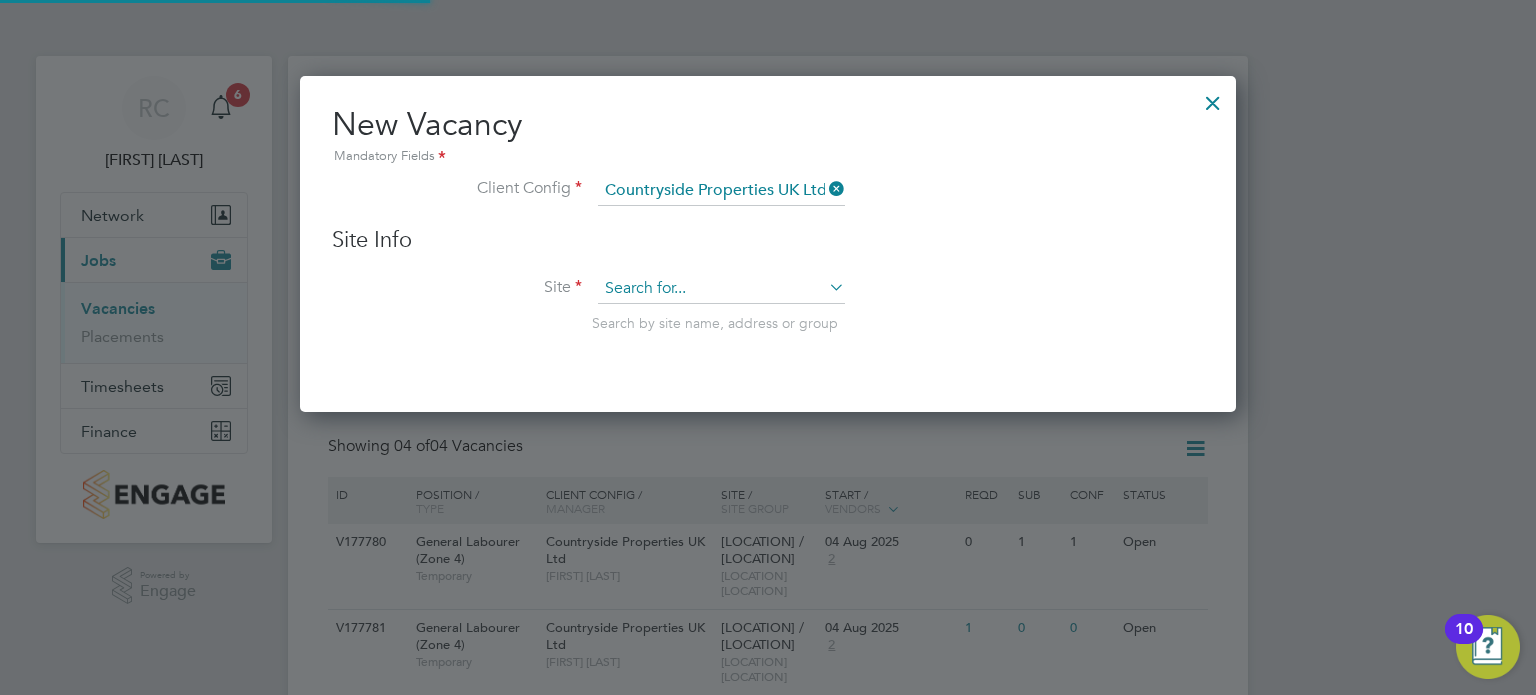 click at bounding box center [721, 289] 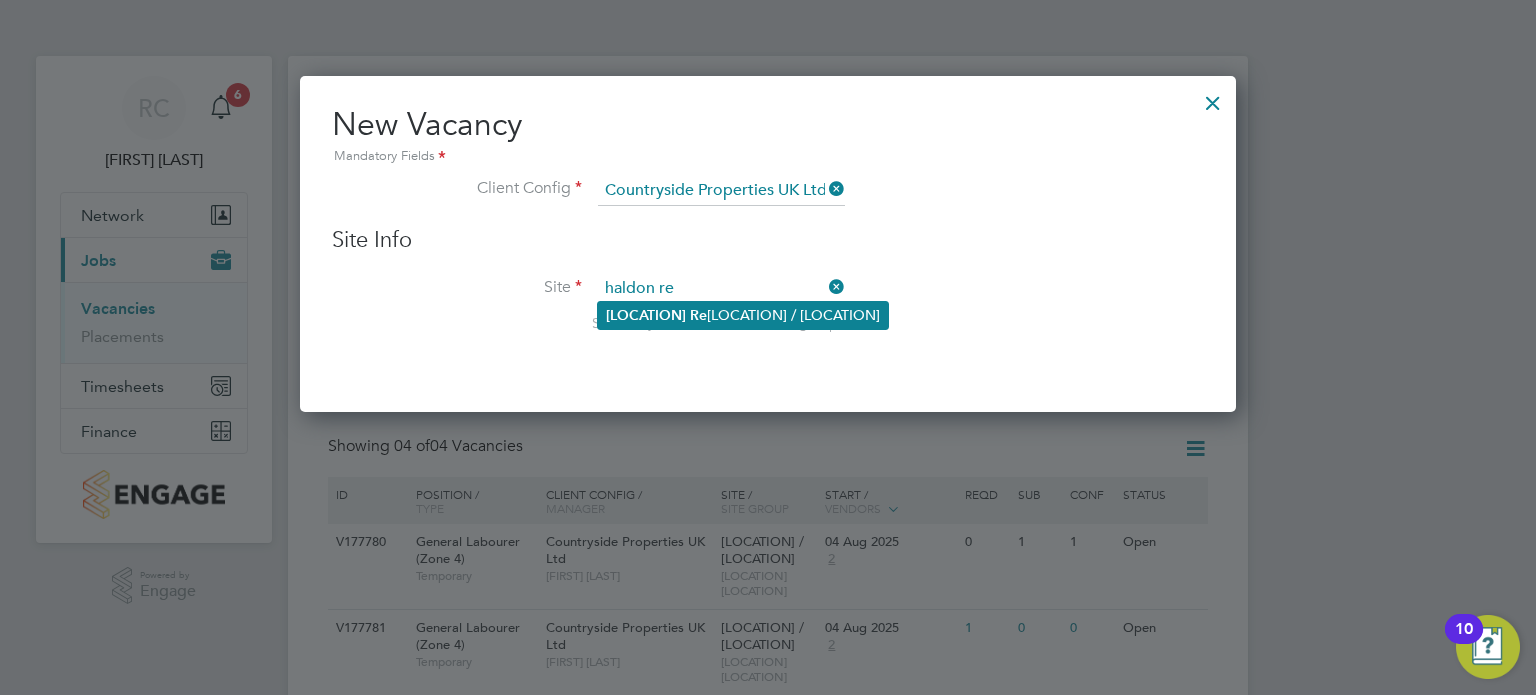 click on "[LOCATION]   Re ach / [LOCATION]" 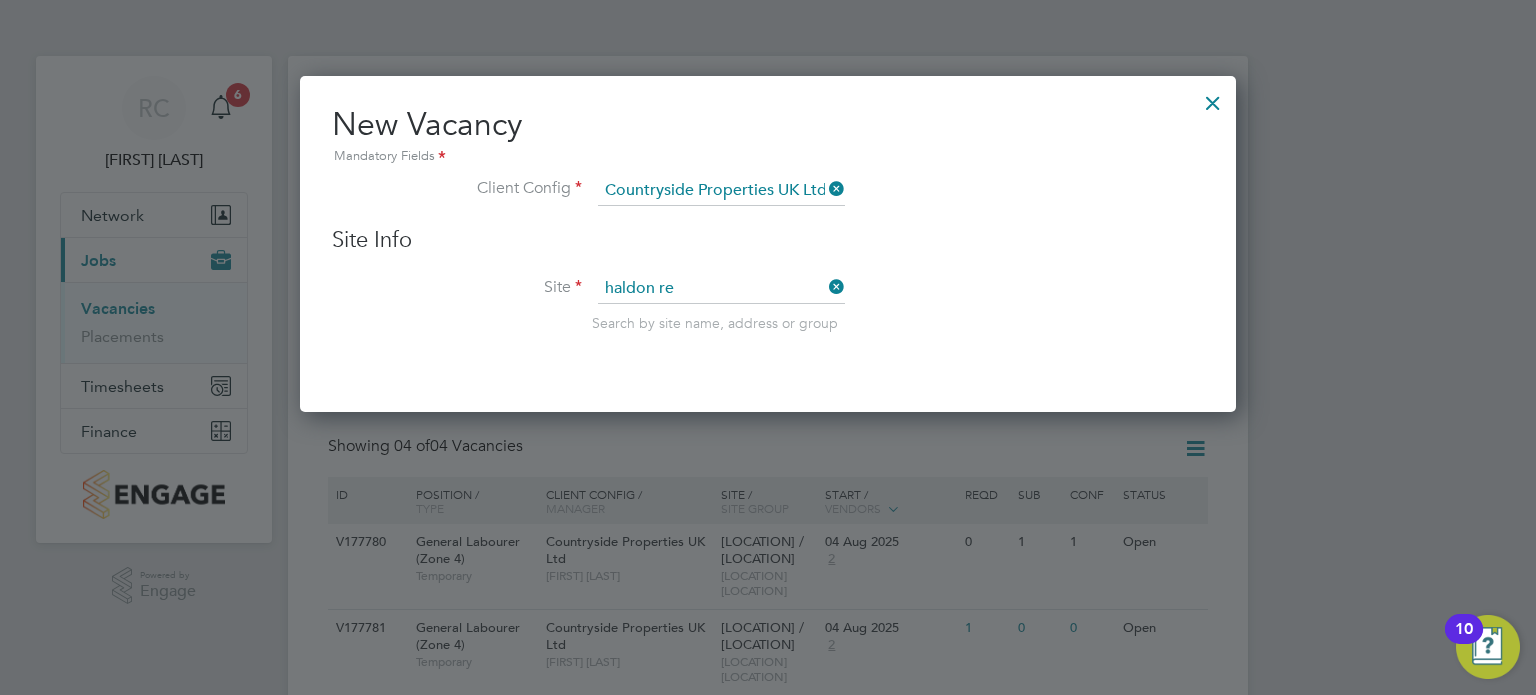type on "[LOCATION] / [LOCATION]" 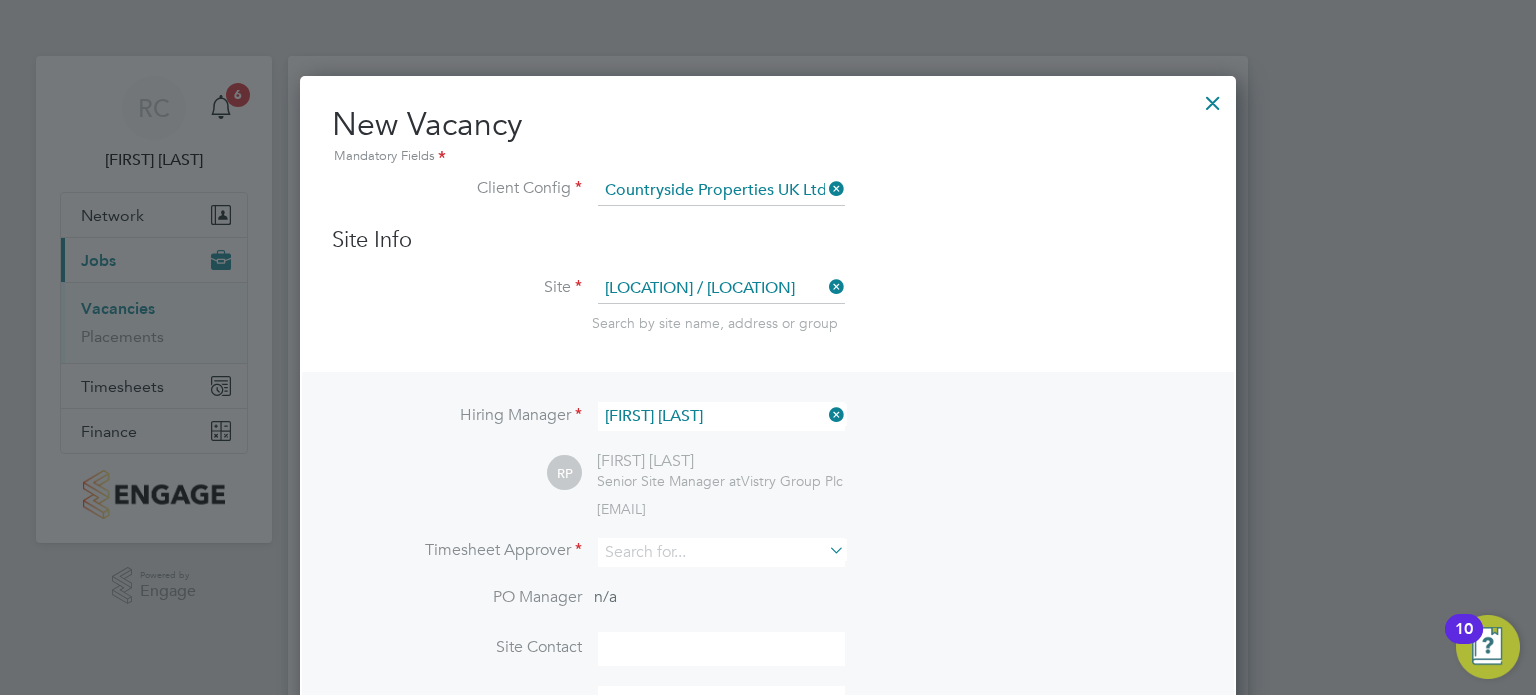 scroll, scrollTop: 11, scrollLeft: 10, axis: both 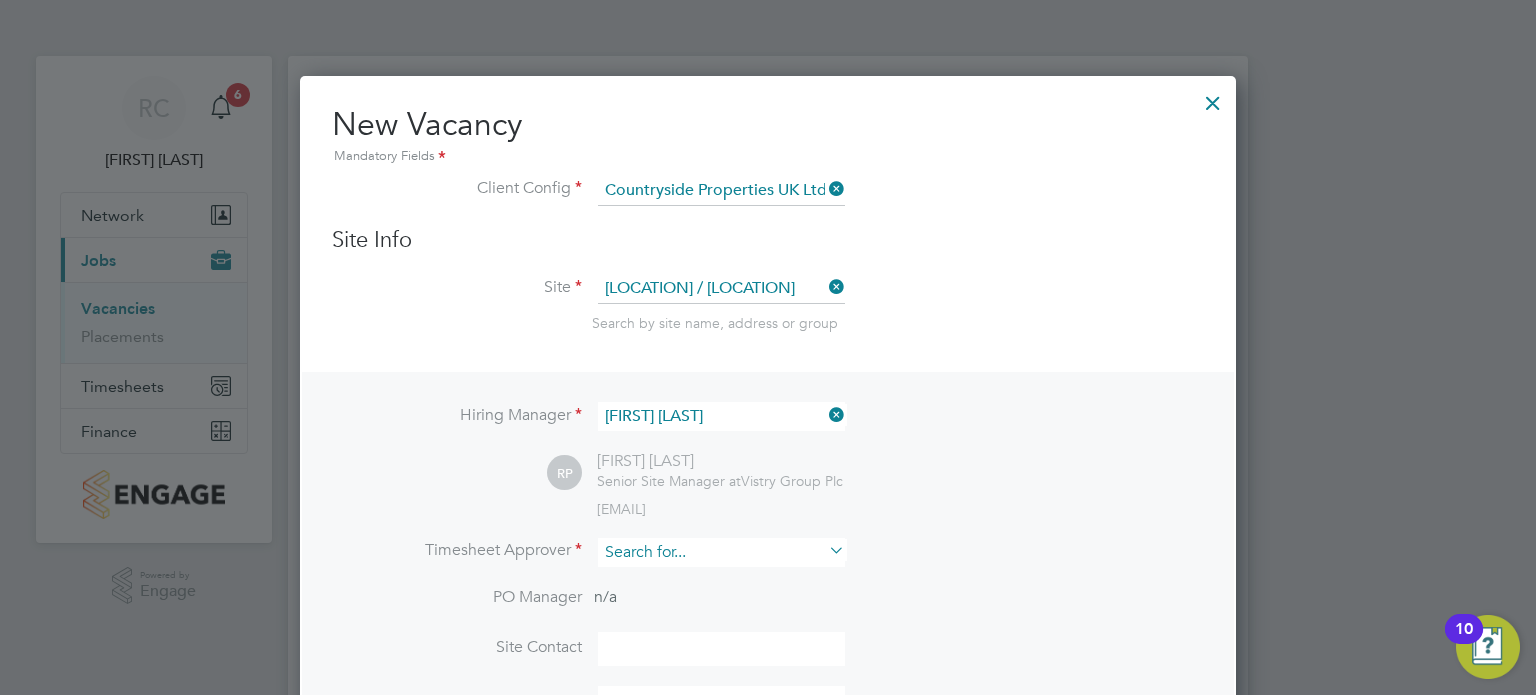 click at bounding box center (721, 552) 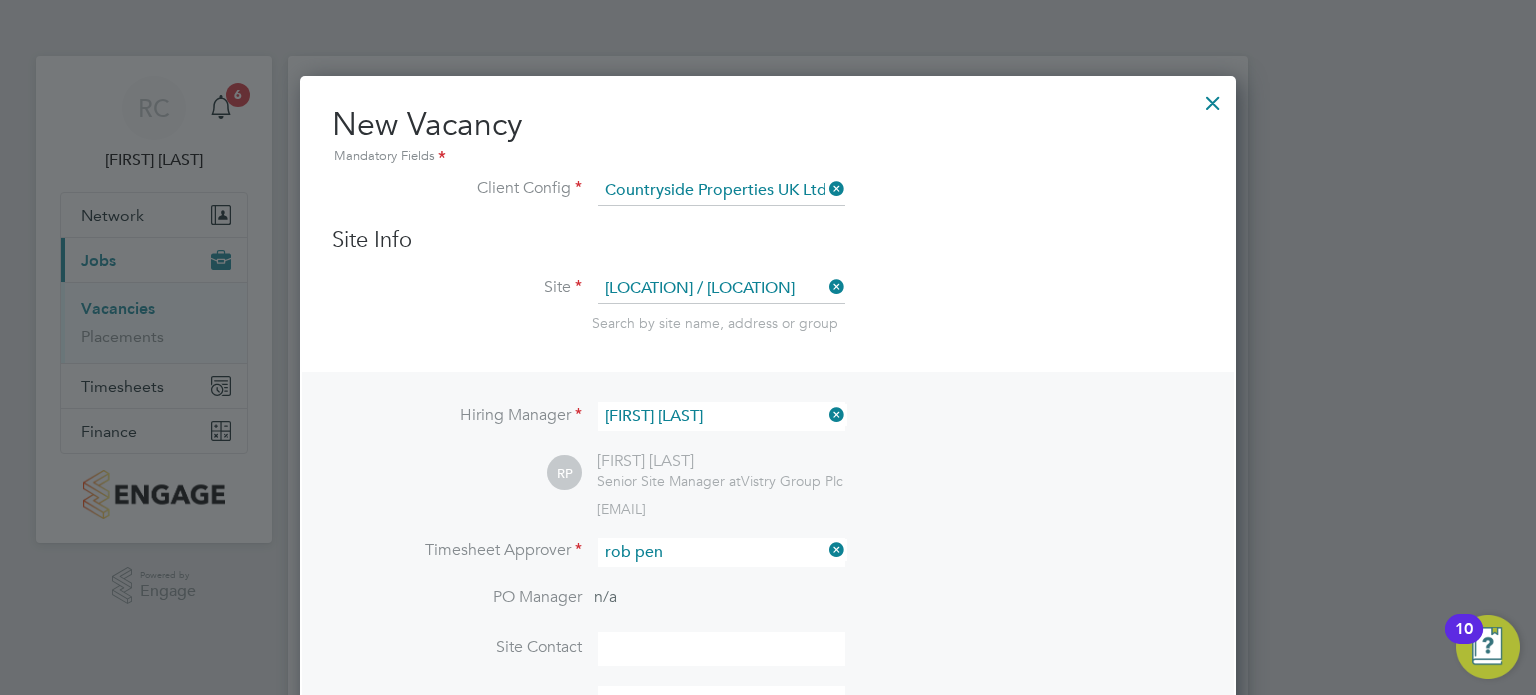 click on "Pen" 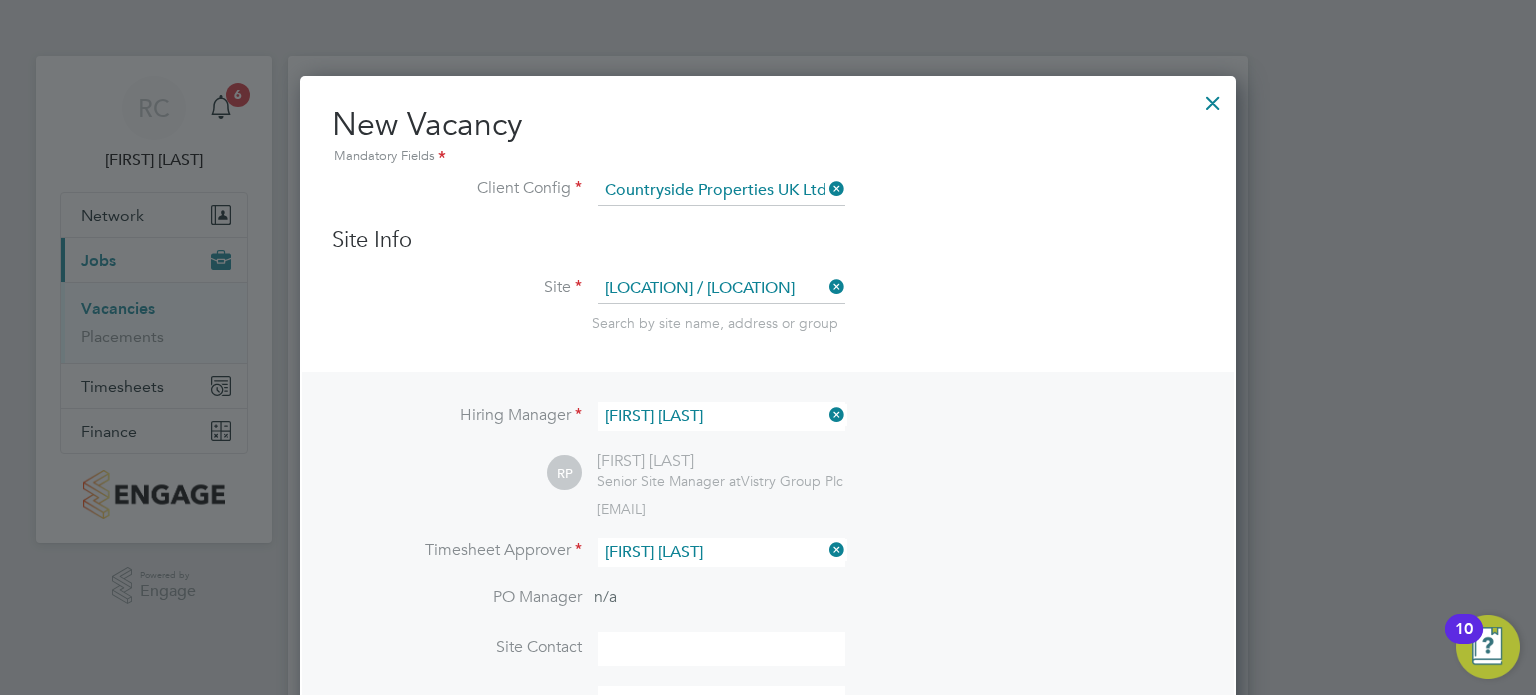 scroll, scrollTop: 9, scrollLeft: 10, axis: both 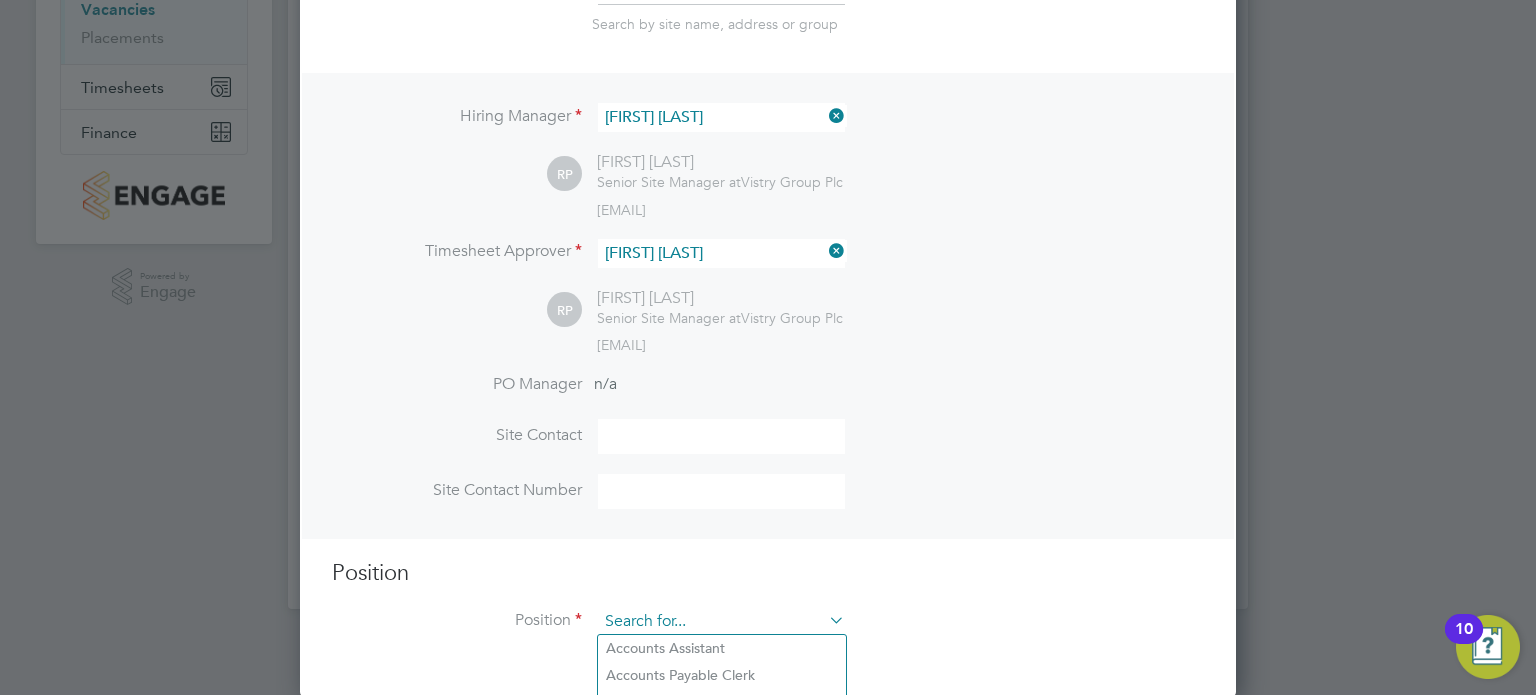 click at bounding box center [721, 622] 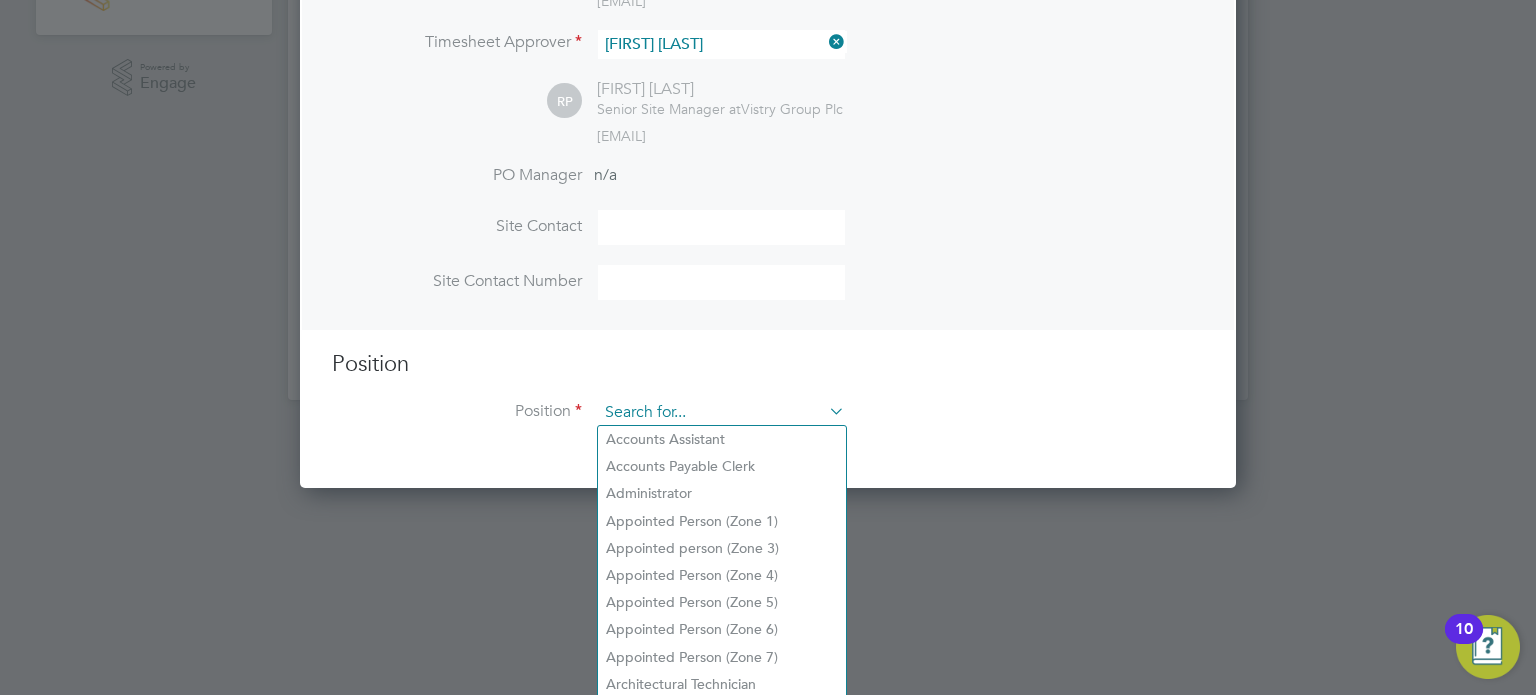 scroll, scrollTop: 509, scrollLeft: 0, axis: vertical 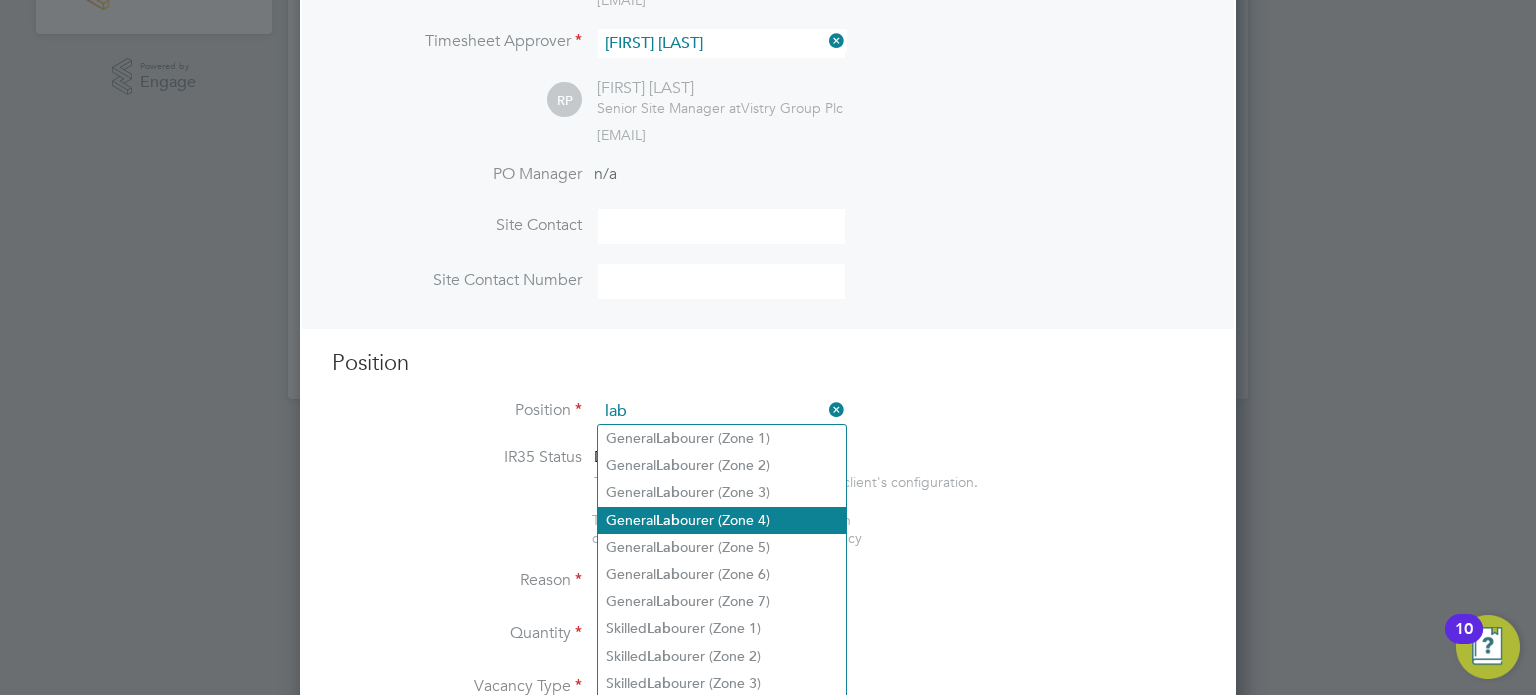 click on "General  Lab ourer (Zone 4)" 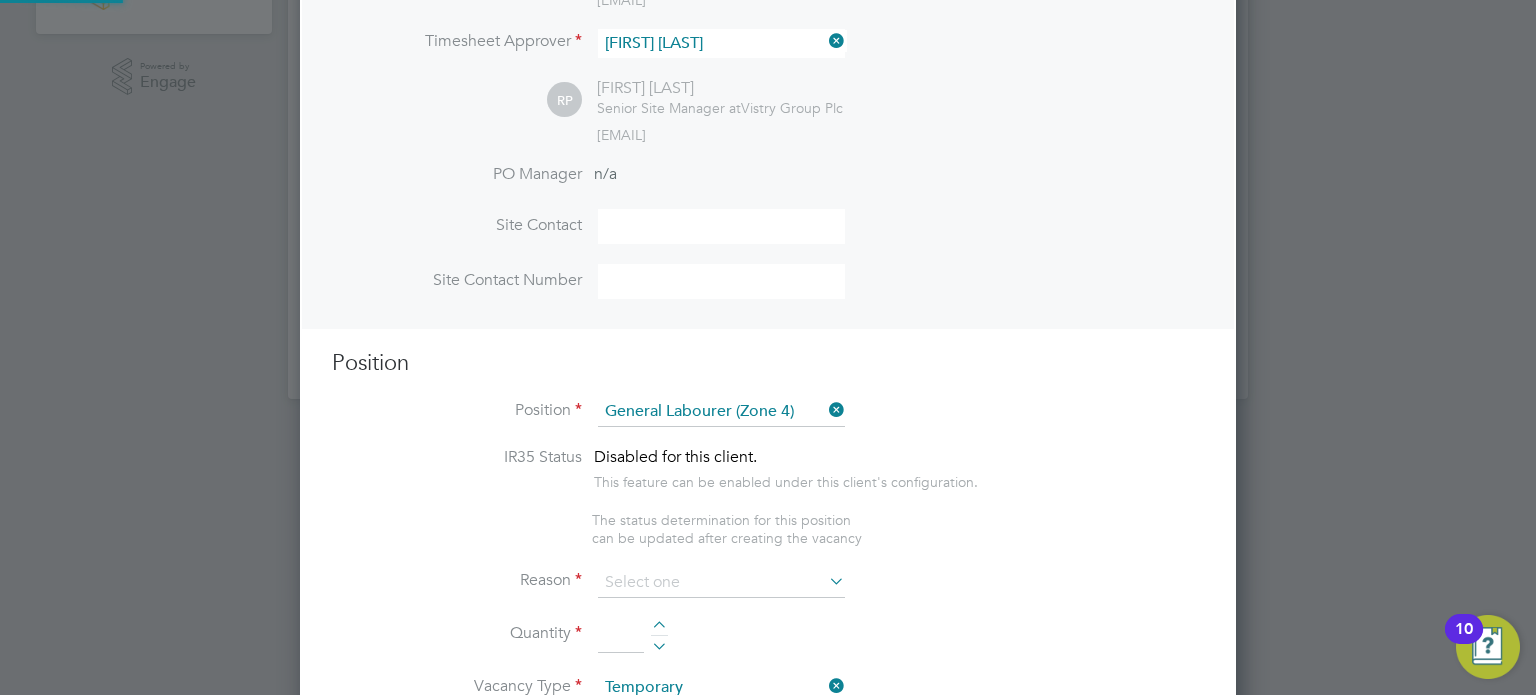 type on "- General site labouring duties
- Supporting the trades on site
- Moving materials and working with the Storeman / Materials     Controller
- Keeping work areas clear and safe
- Adhering to H&S policies
- Reporting into the site management team" 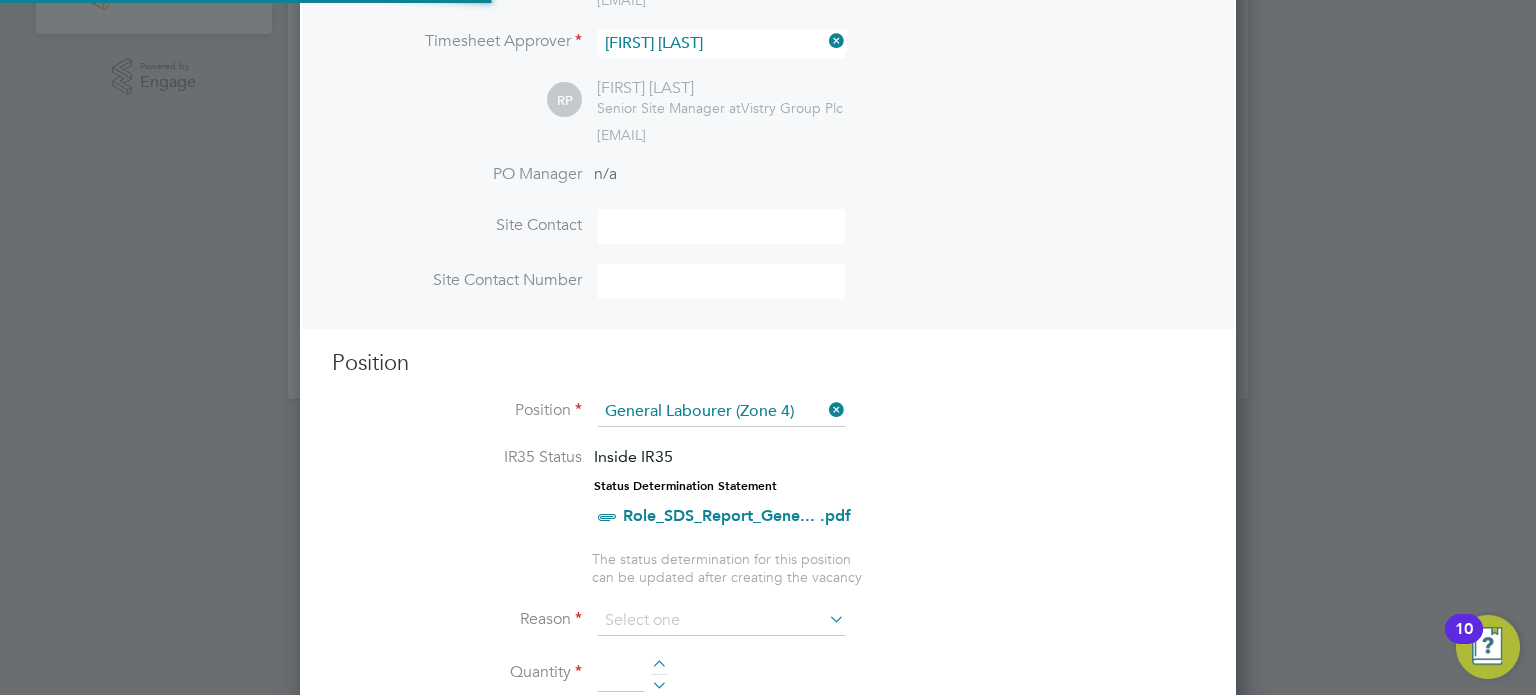 scroll, scrollTop: 528, scrollLeft: 0, axis: vertical 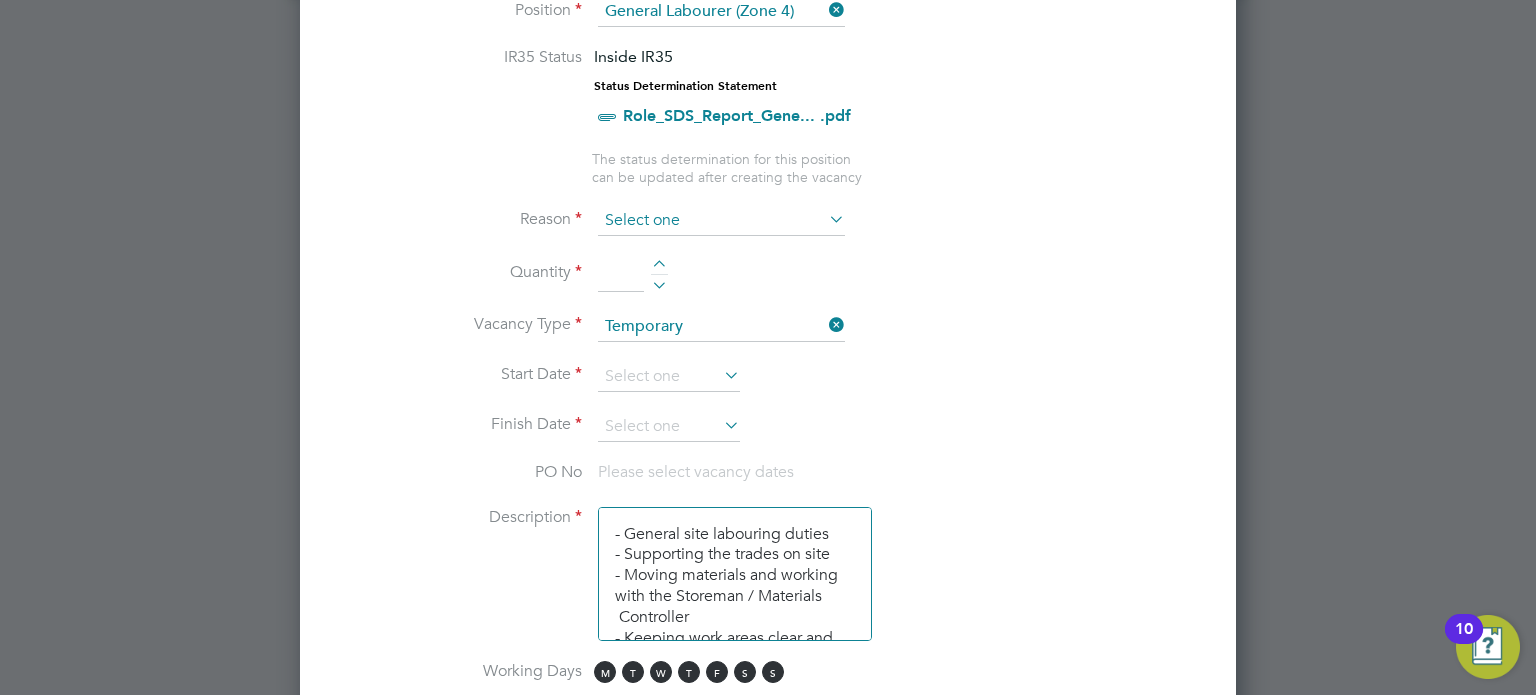 click at bounding box center [721, 221] 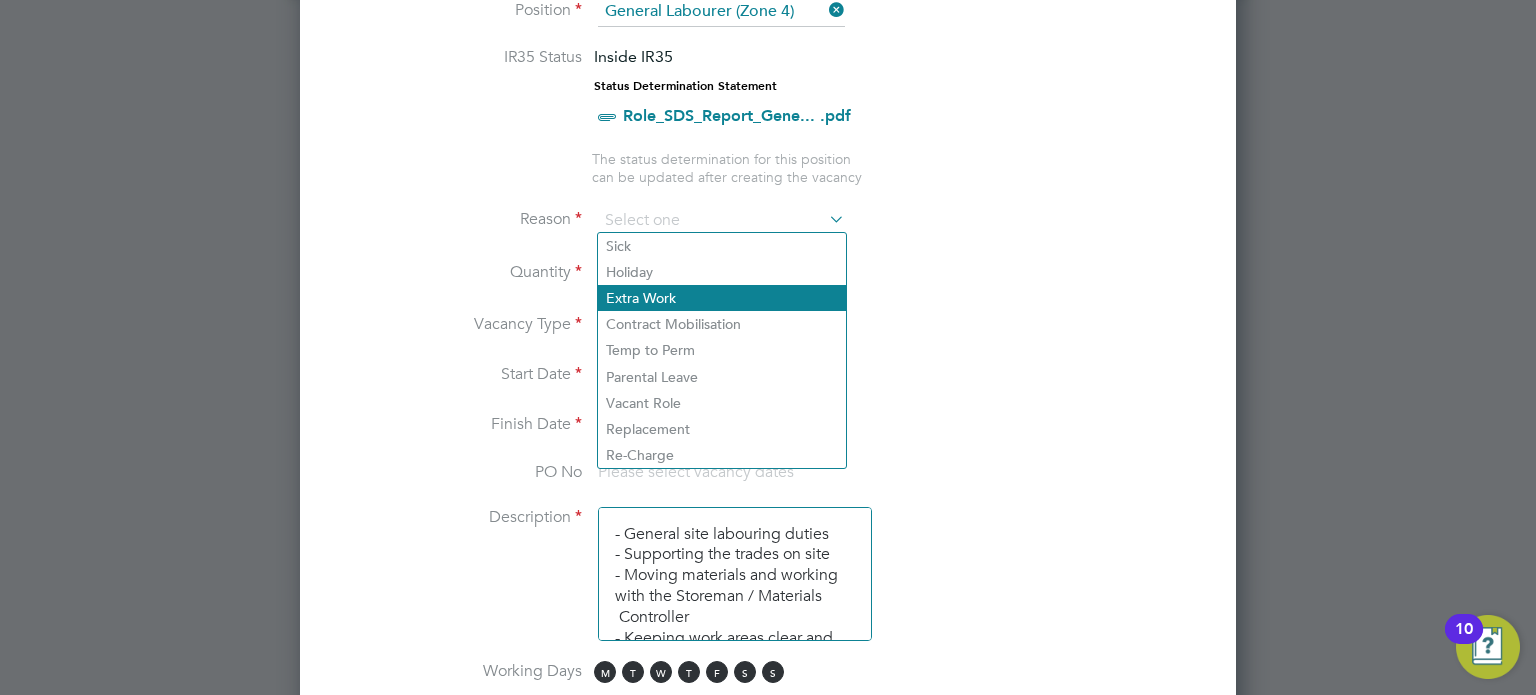 click on "Extra Work" 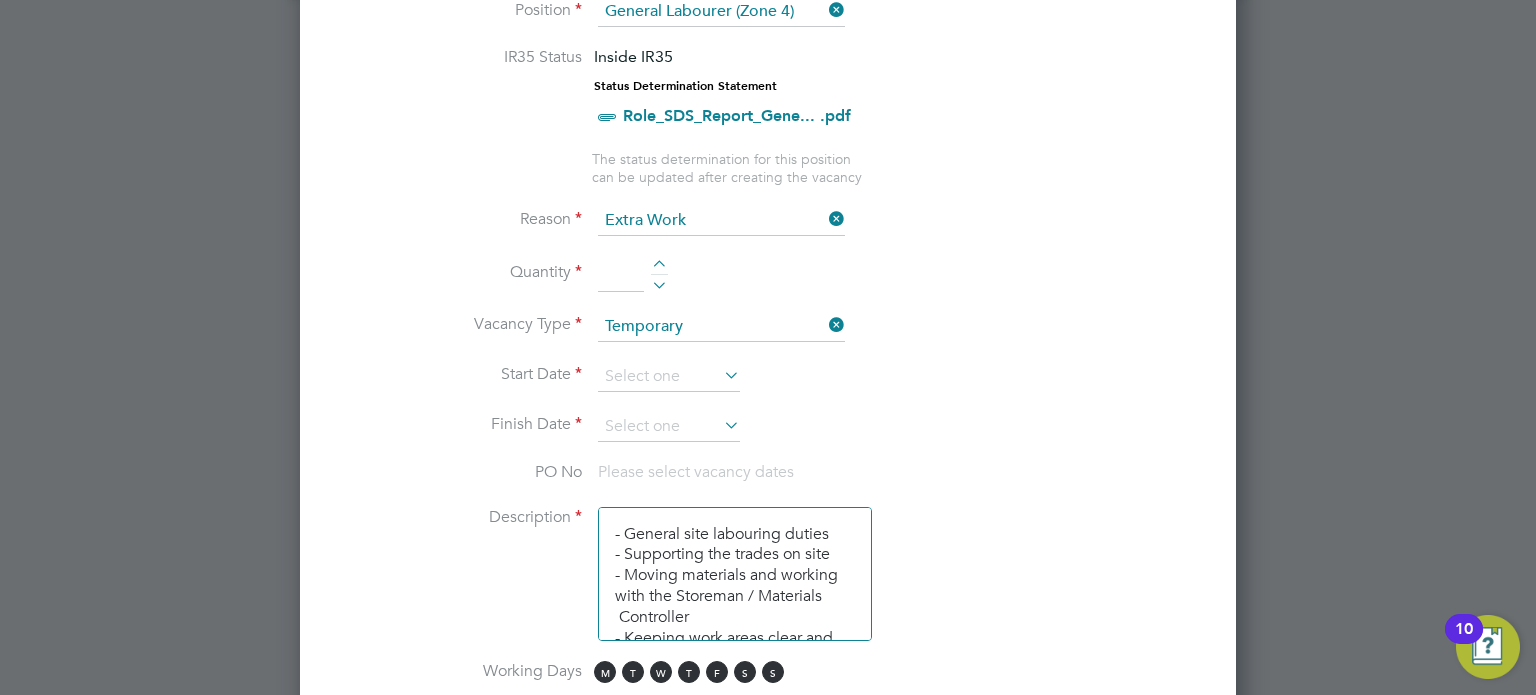click at bounding box center [659, 267] 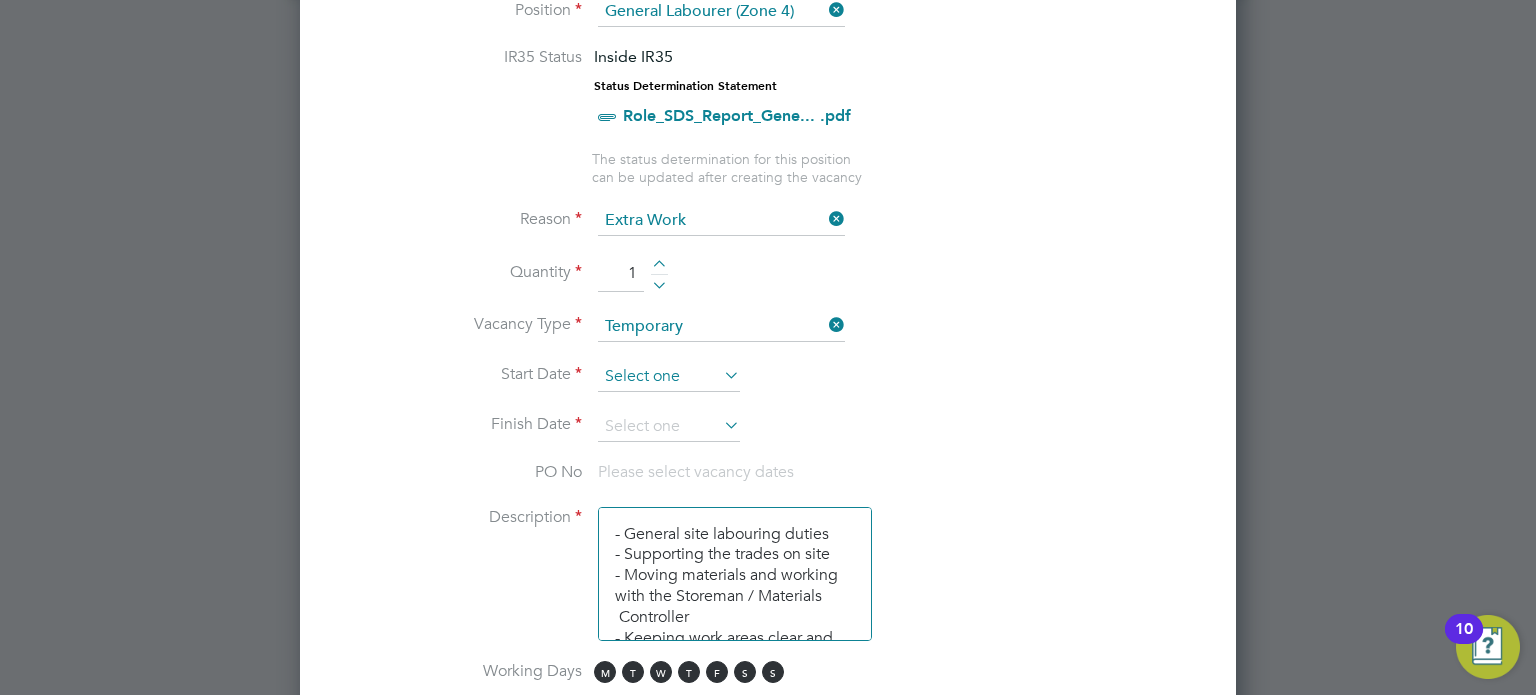 click at bounding box center (669, 377) 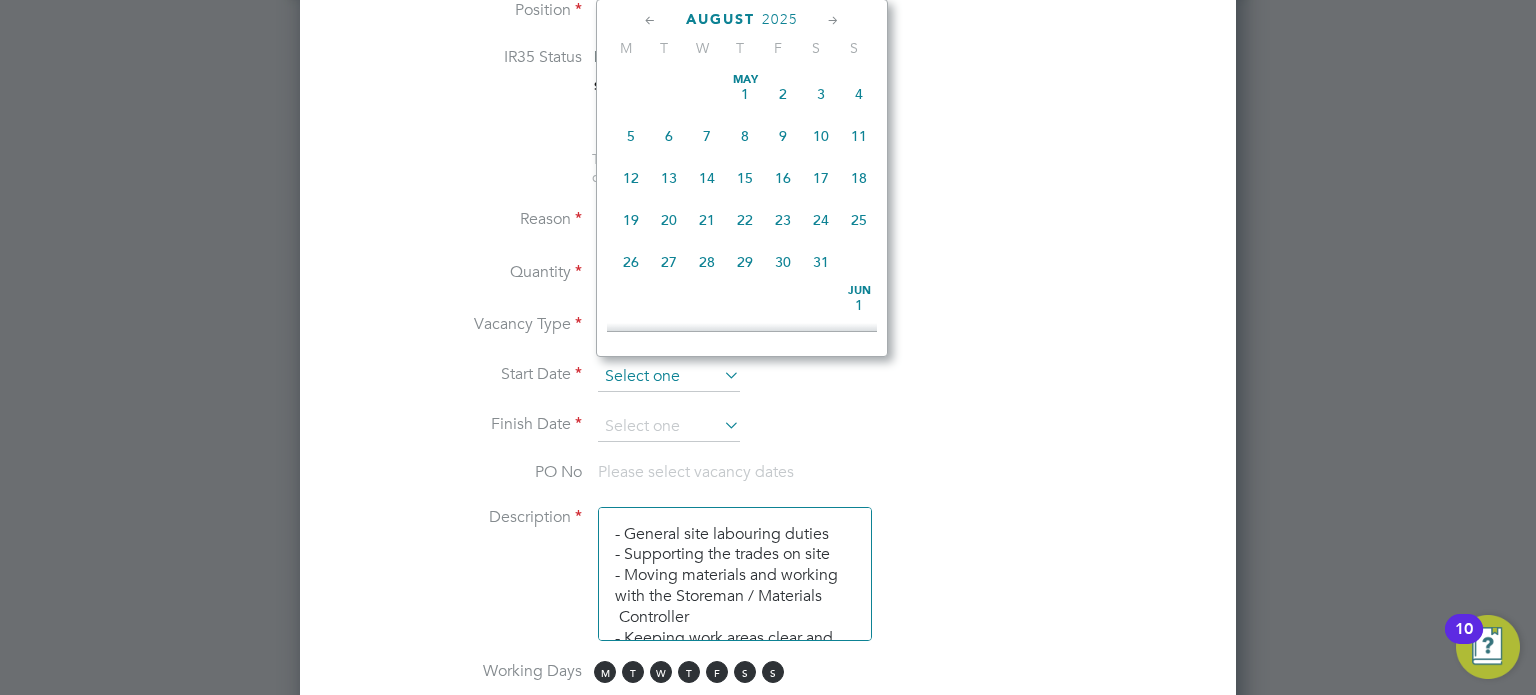 scroll, scrollTop: 652, scrollLeft: 0, axis: vertical 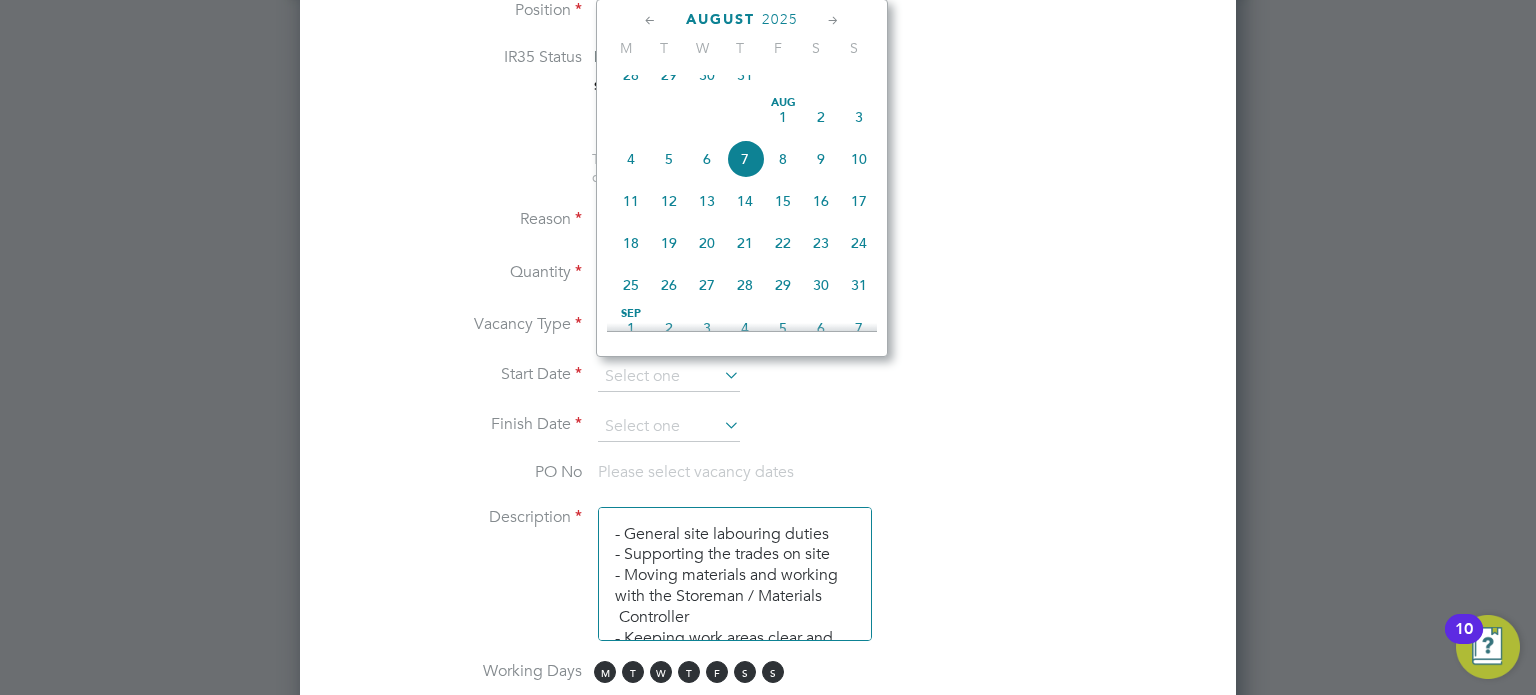 click 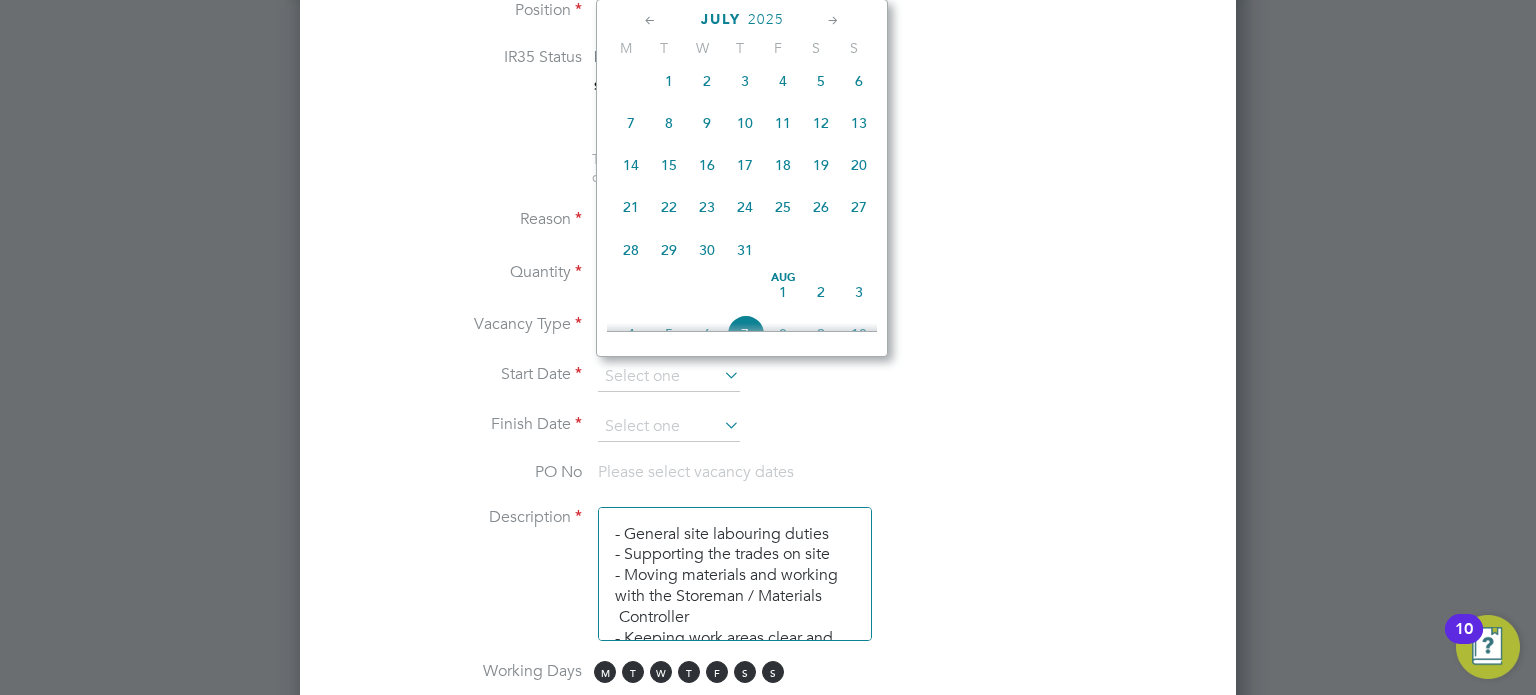 click on "28" 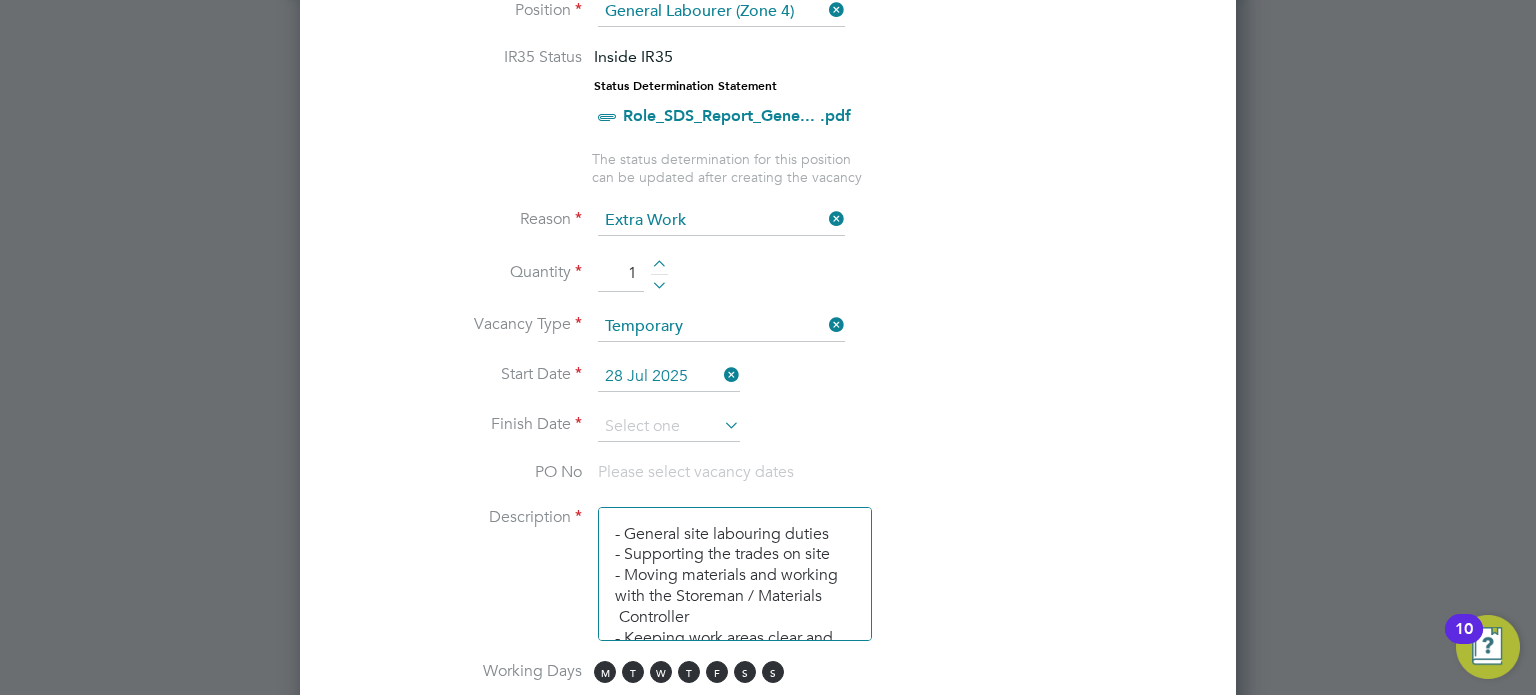 click at bounding box center [720, 425] 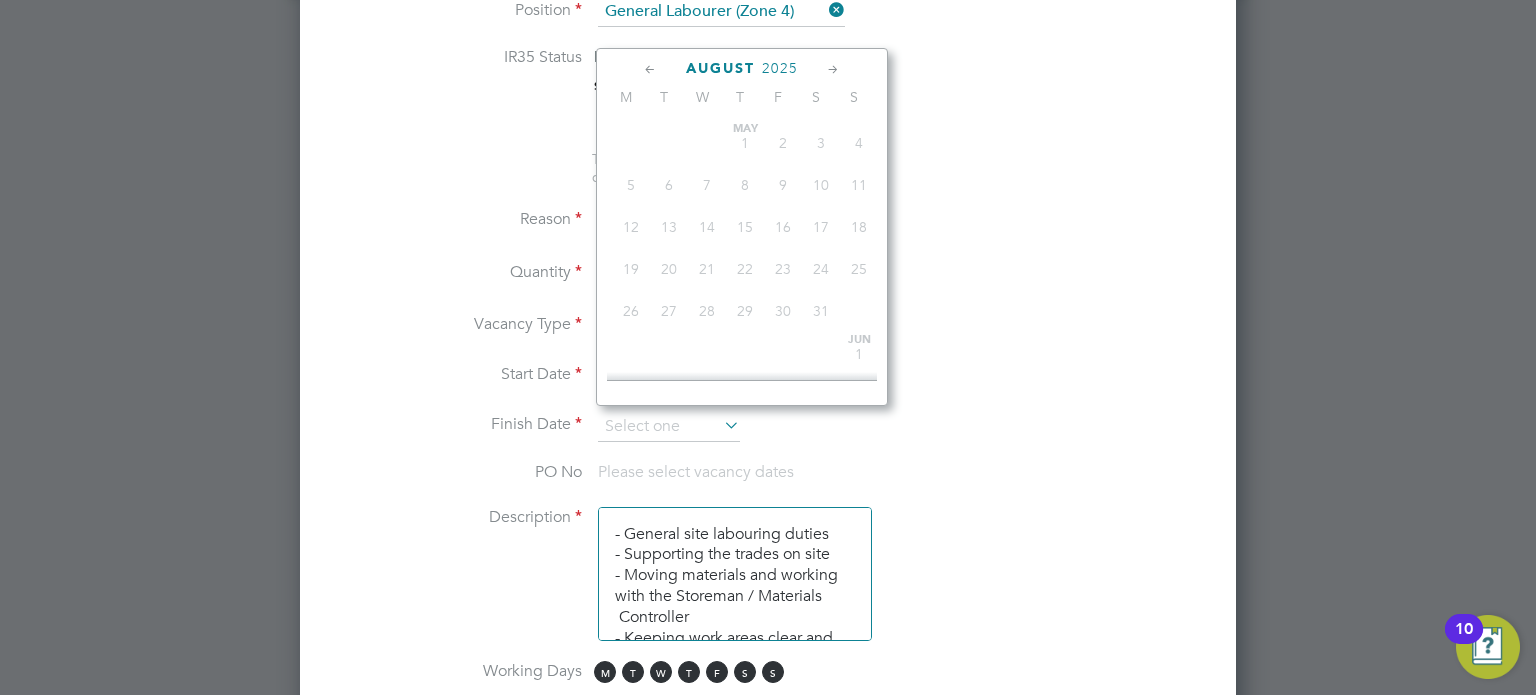 scroll, scrollTop: 652, scrollLeft: 0, axis: vertical 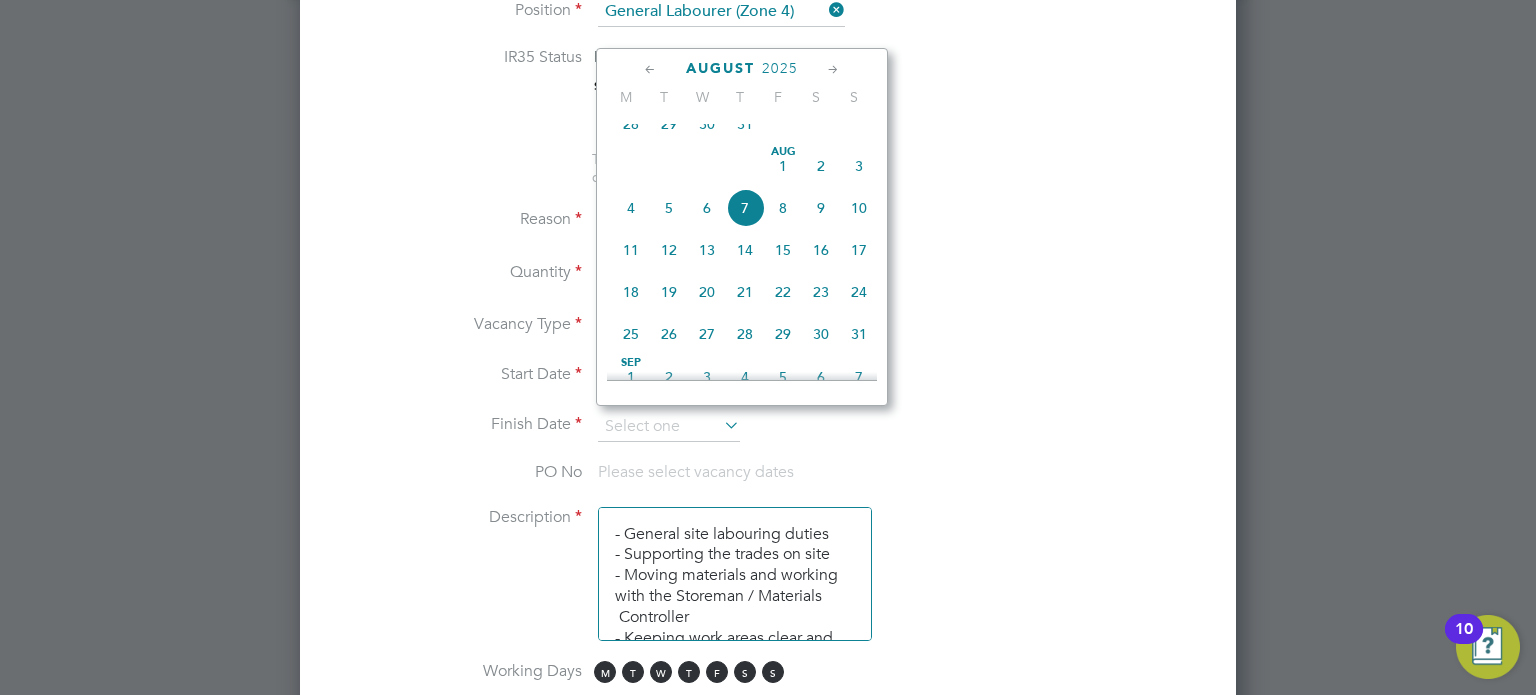 click 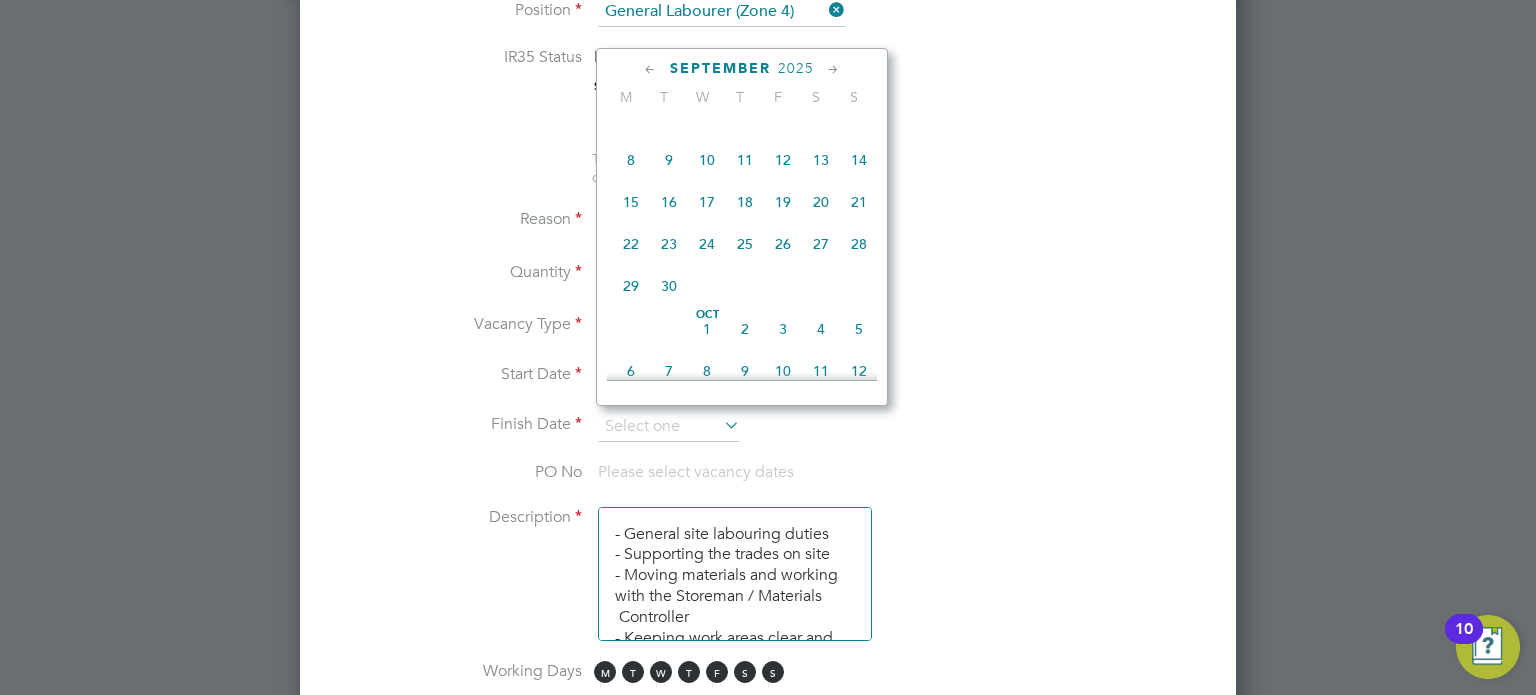 click on "12" 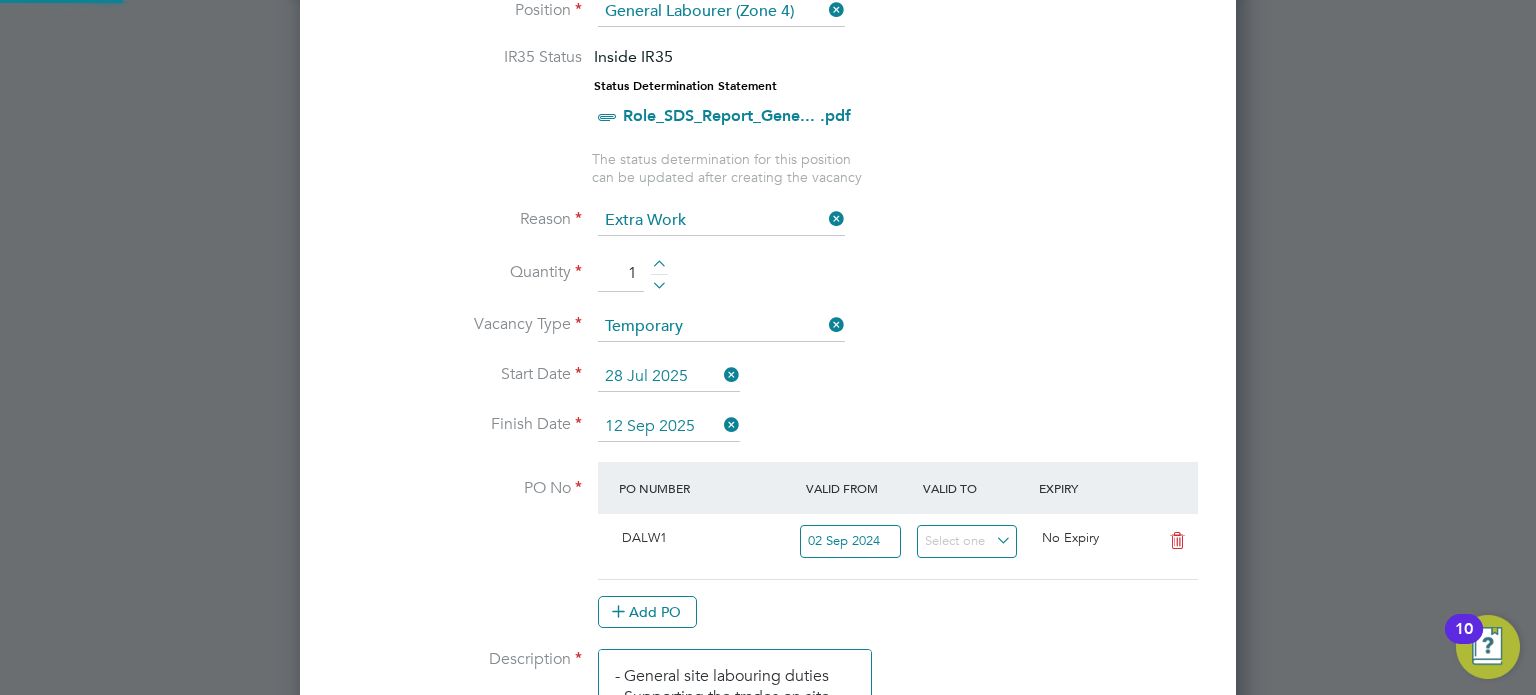 scroll, scrollTop: 9, scrollLeft: 10, axis: both 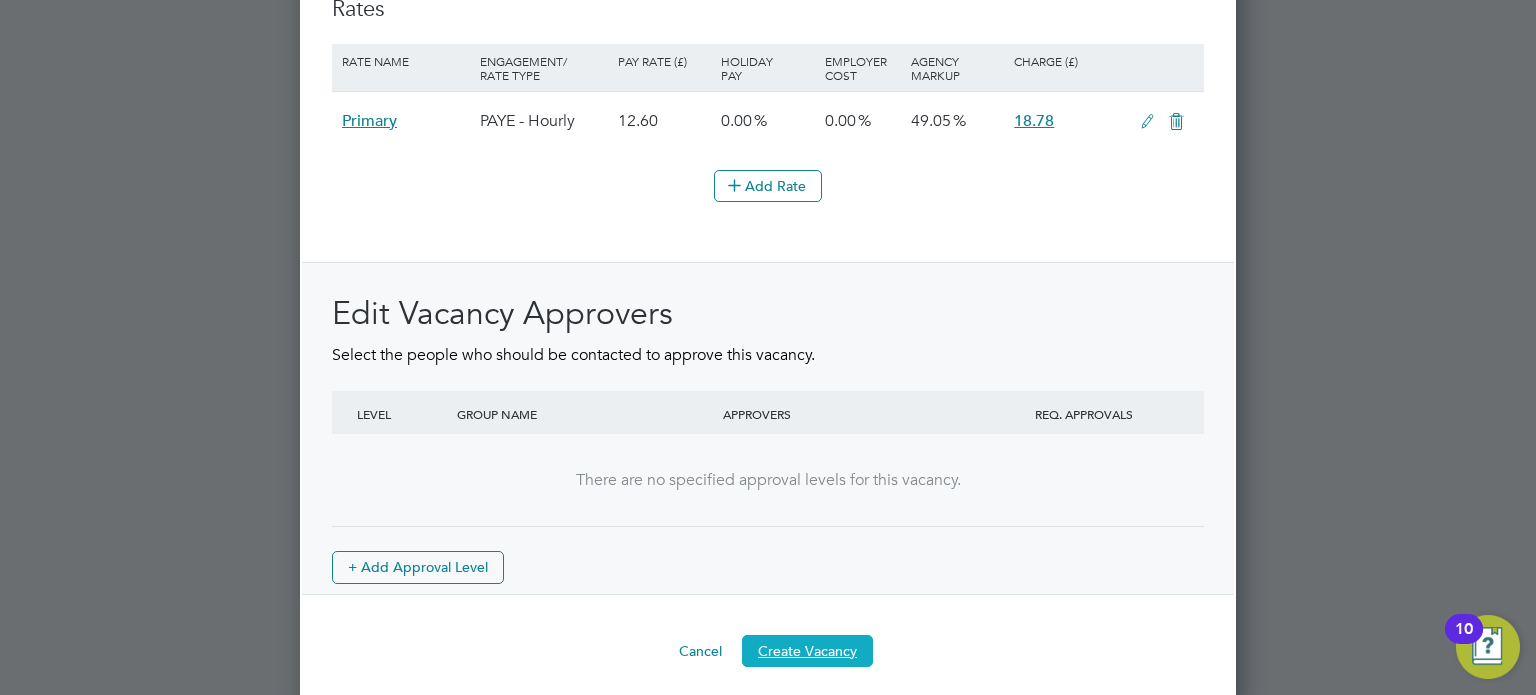 click on "Create Vacancy" at bounding box center (807, 651) 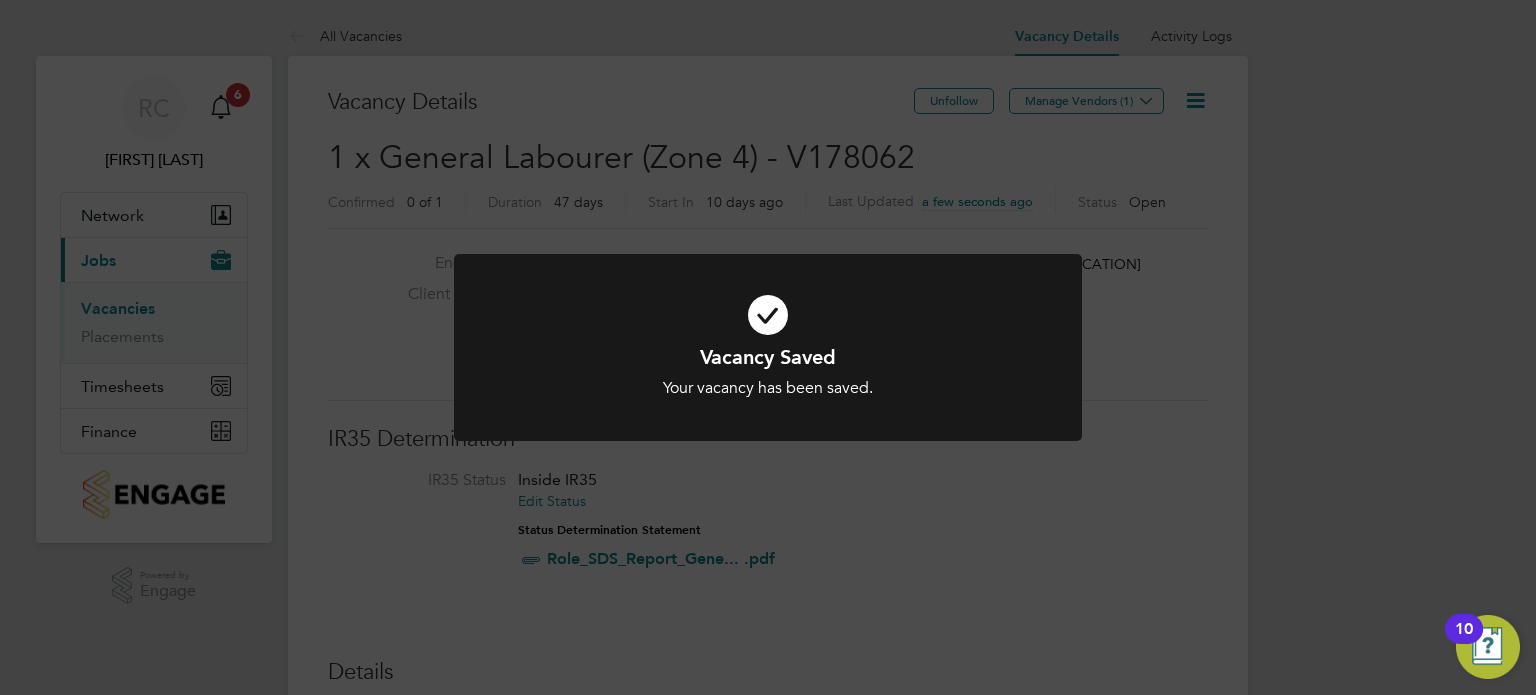 click on "Vacancy Saved Your vacancy has been saved. Cancel Okay" 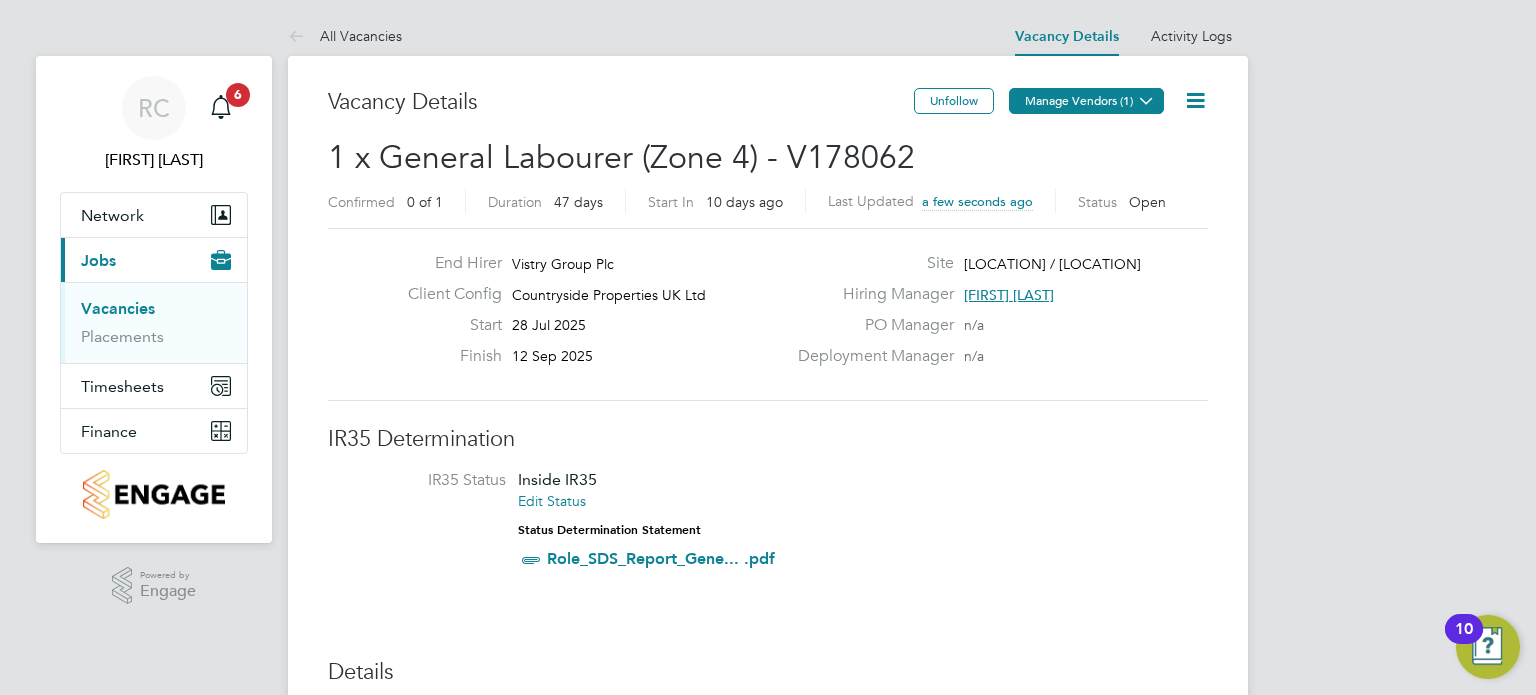 click 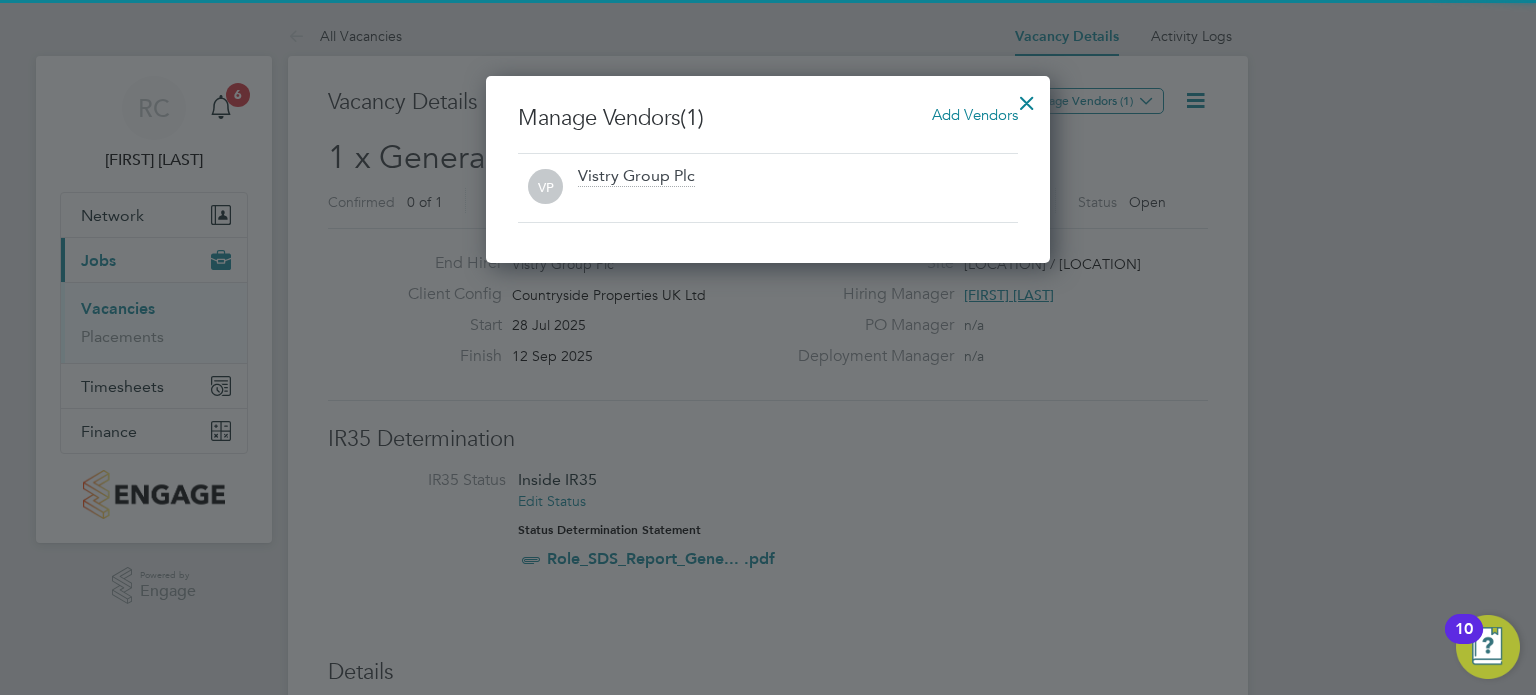 click on "Add Vendors" at bounding box center [975, 114] 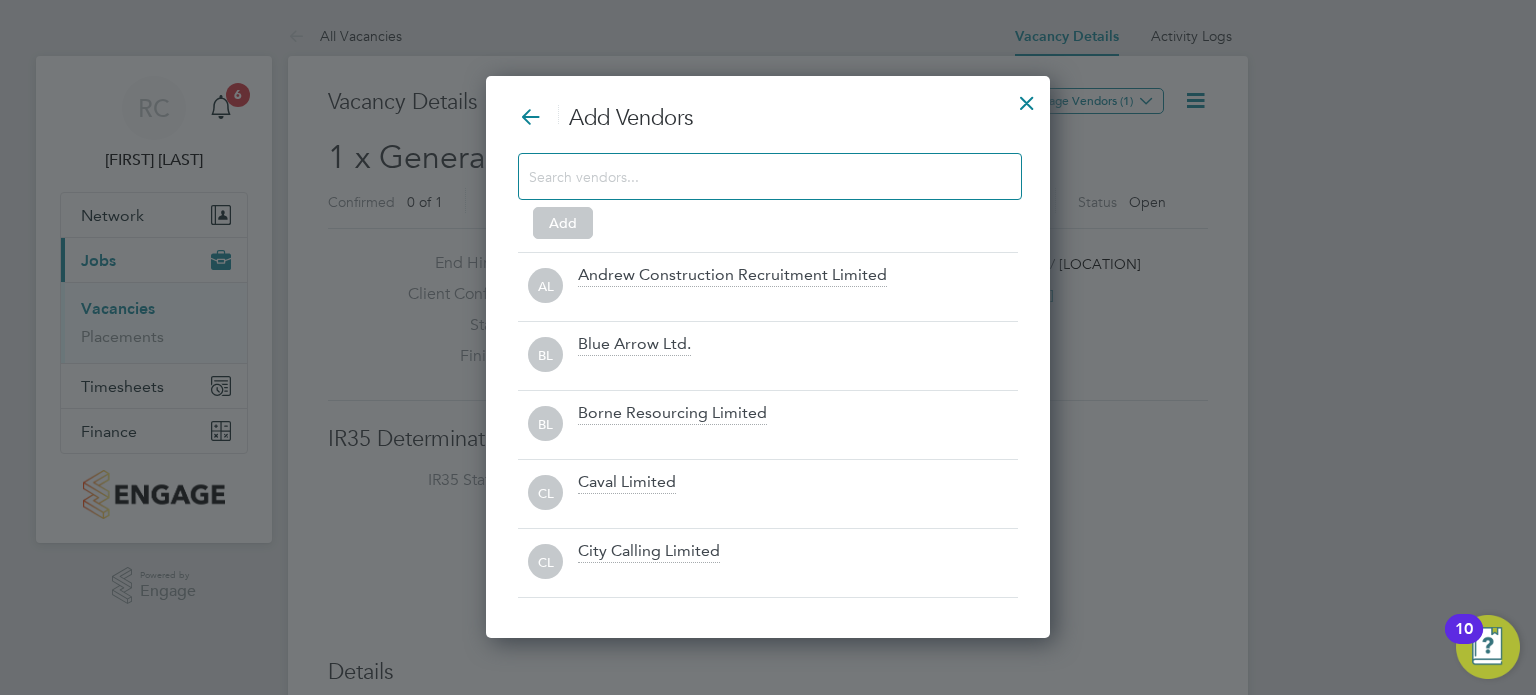 click at bounding box center [754, 176] 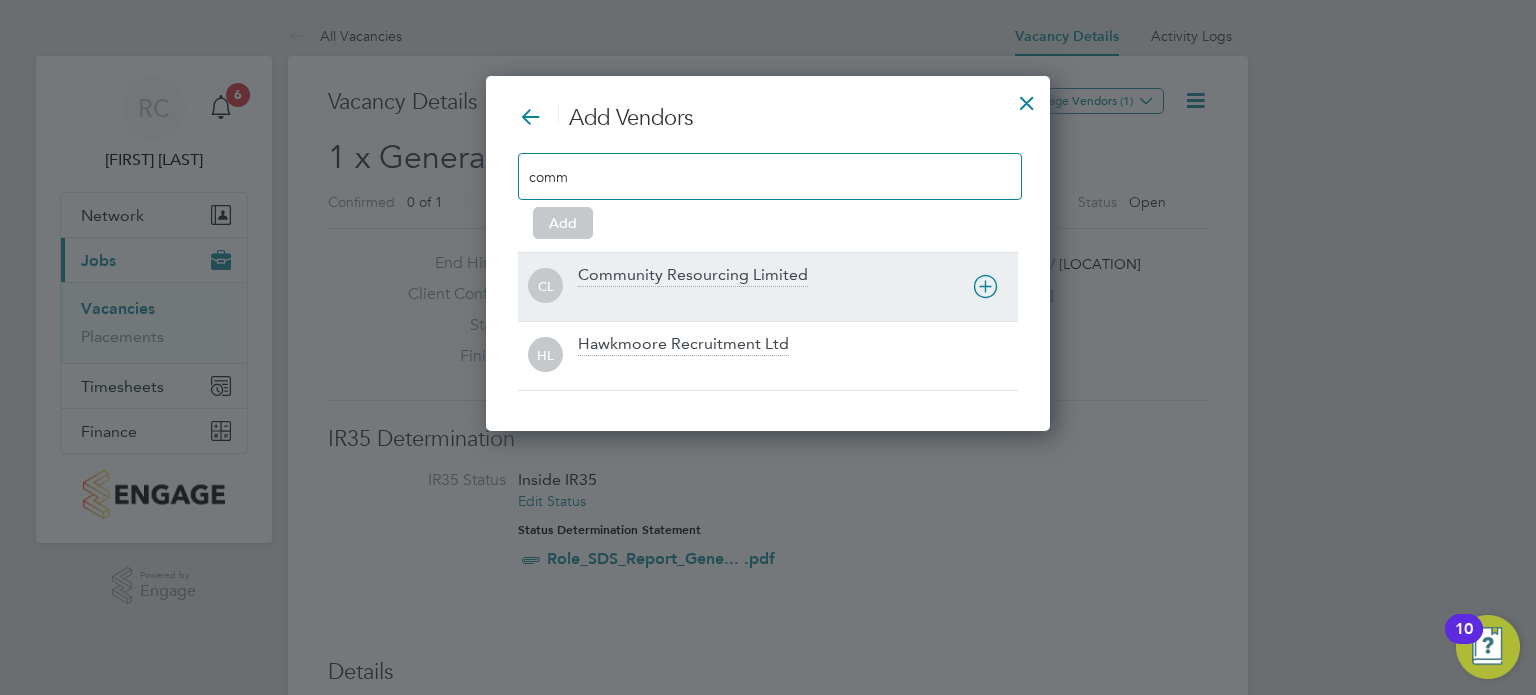 type on "comm" 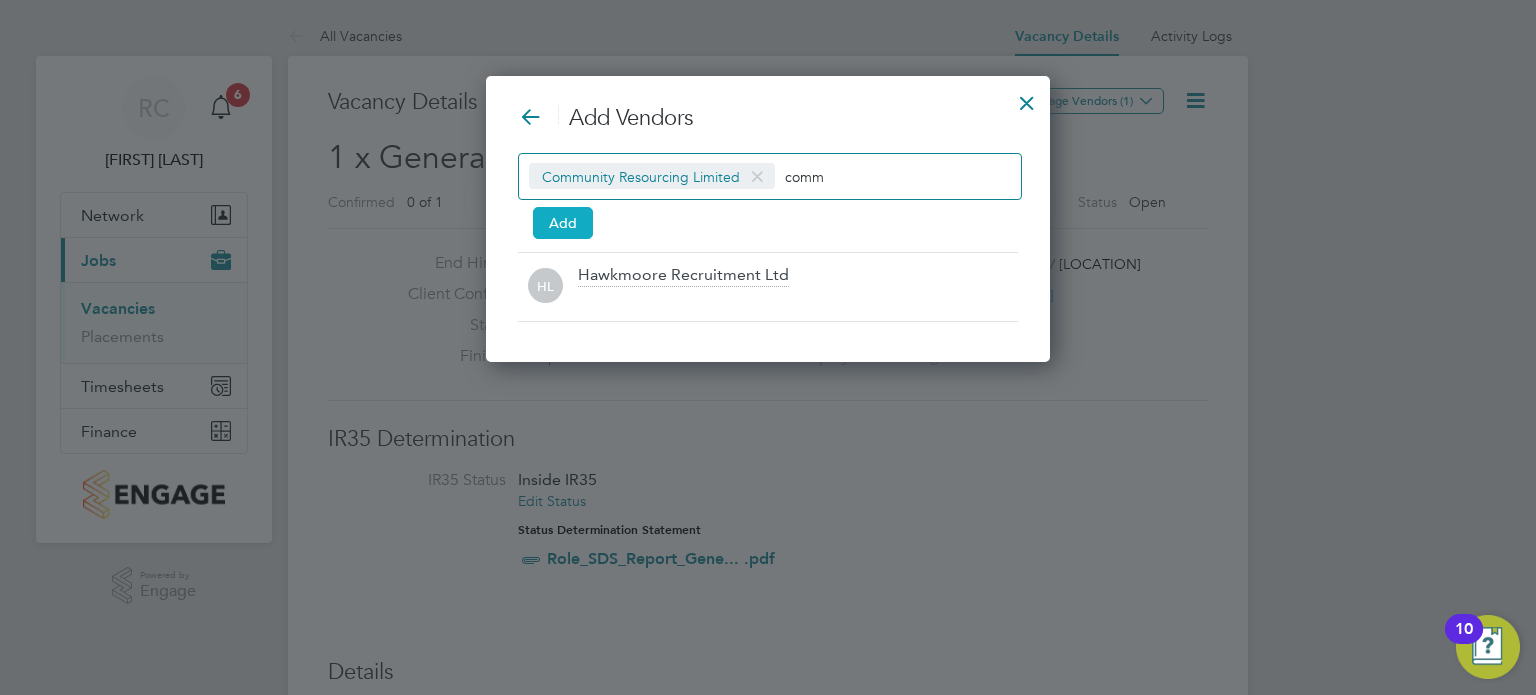 click on "Add" at bounding box center [563, 223] 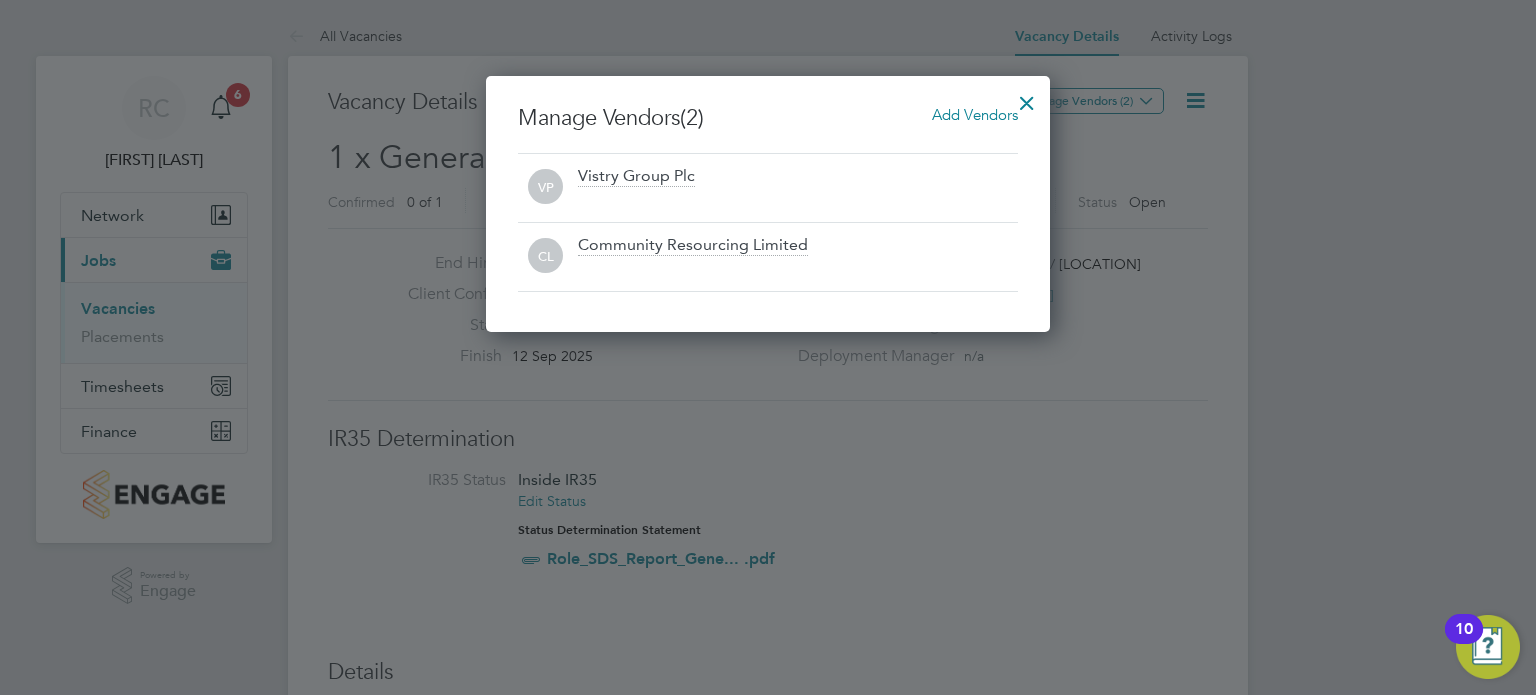 click at bounding box center (1027, 98) 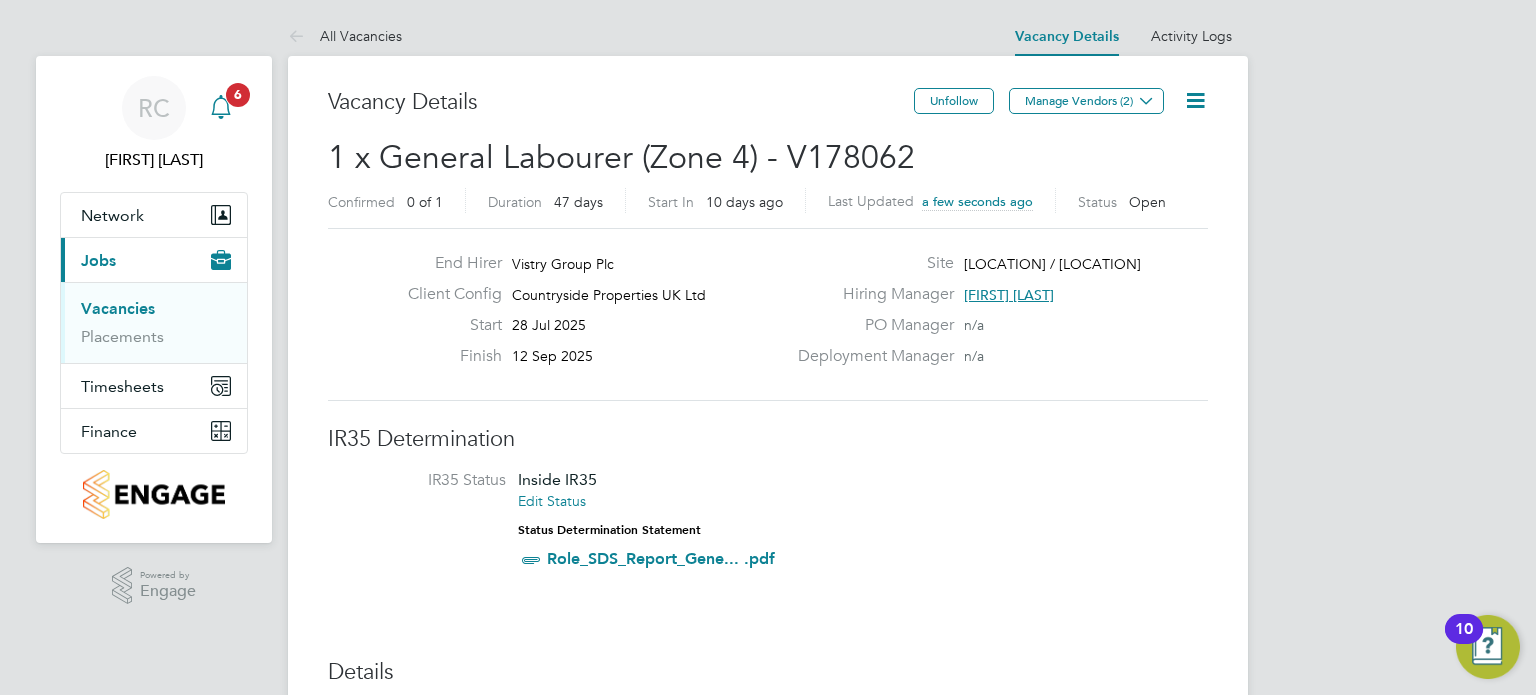 click 